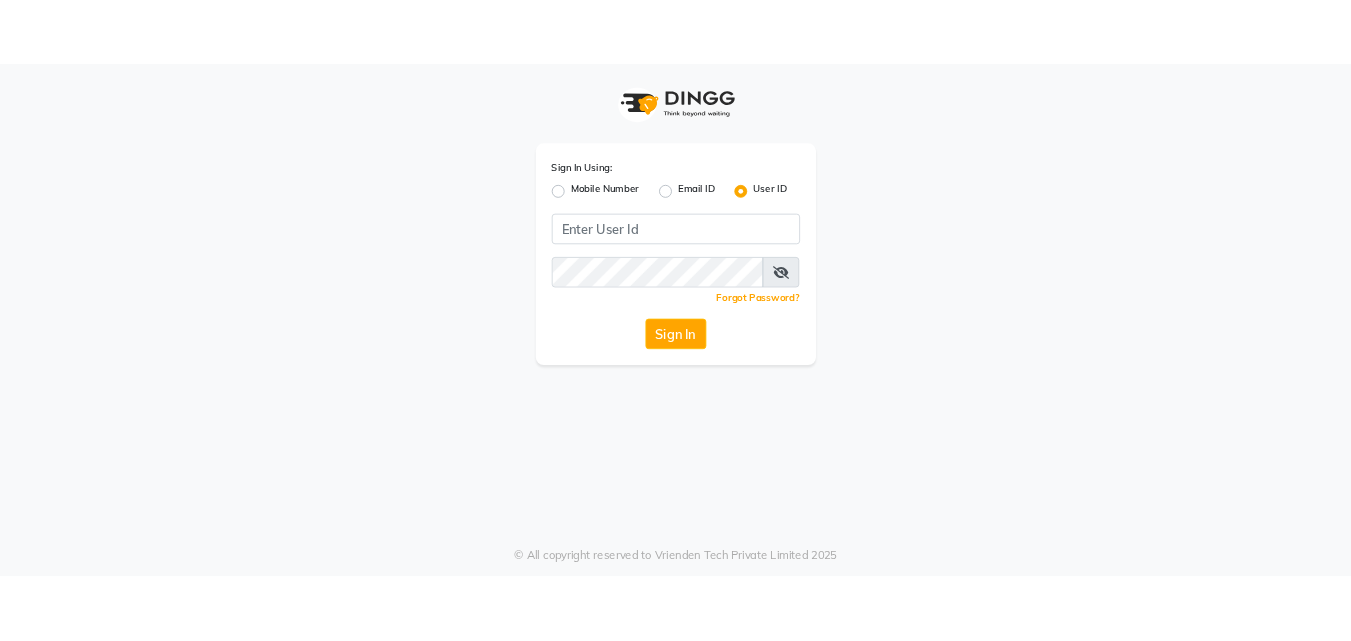 scroll, scrollTop: 0, scrollLeft: 0, axis: both 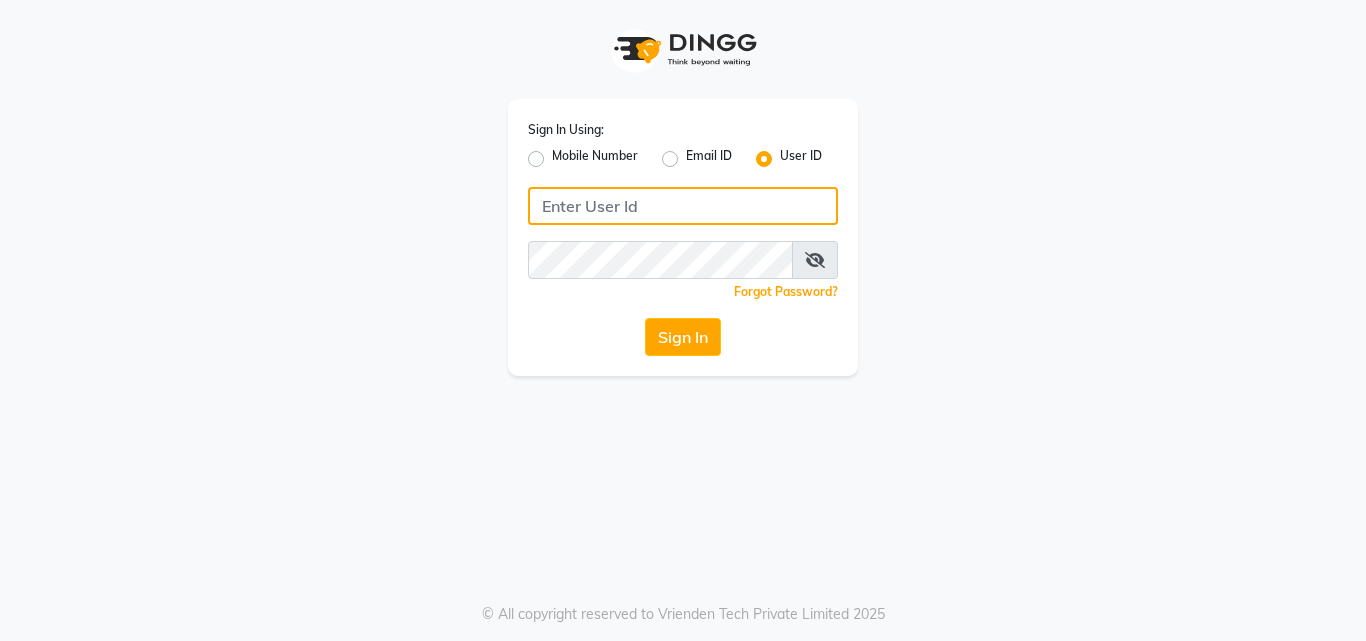 drag, startPoint x: 692, startPoint y: 156, endPoint x: 681, endPoint y: 215, distance: 60.016663 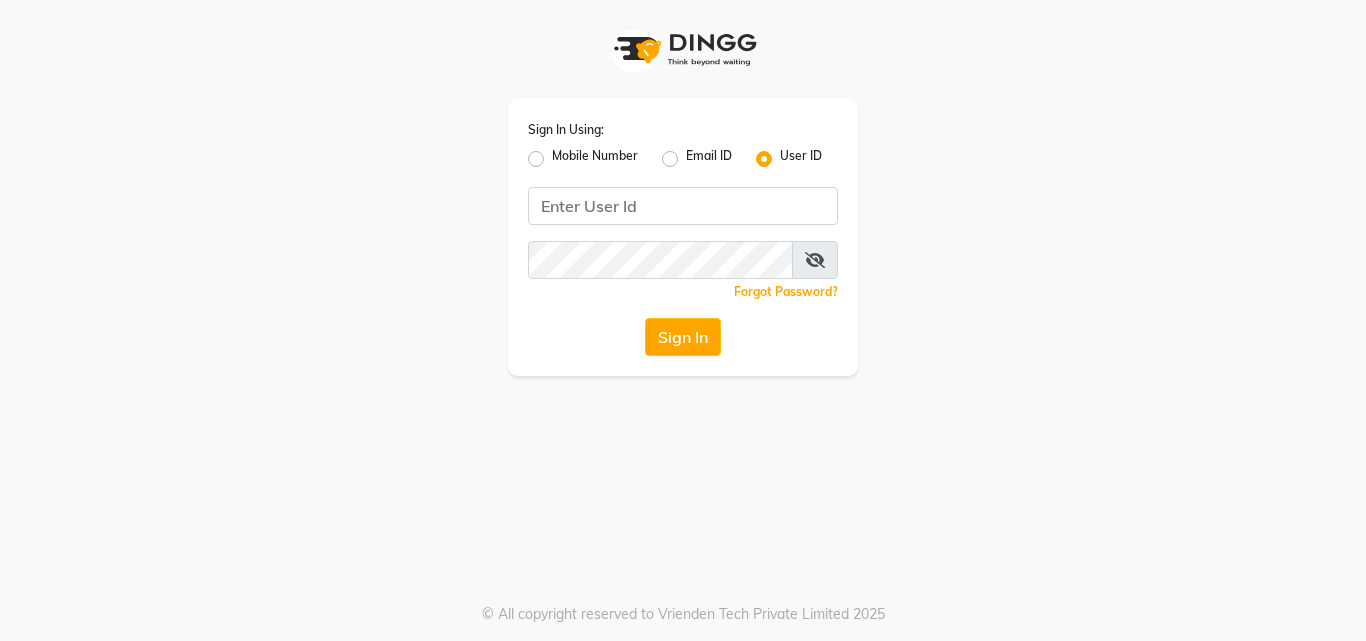click on "Sign In Using: Mobile Number Email ID User ID  Remember me Forgot Password?  Sign In" 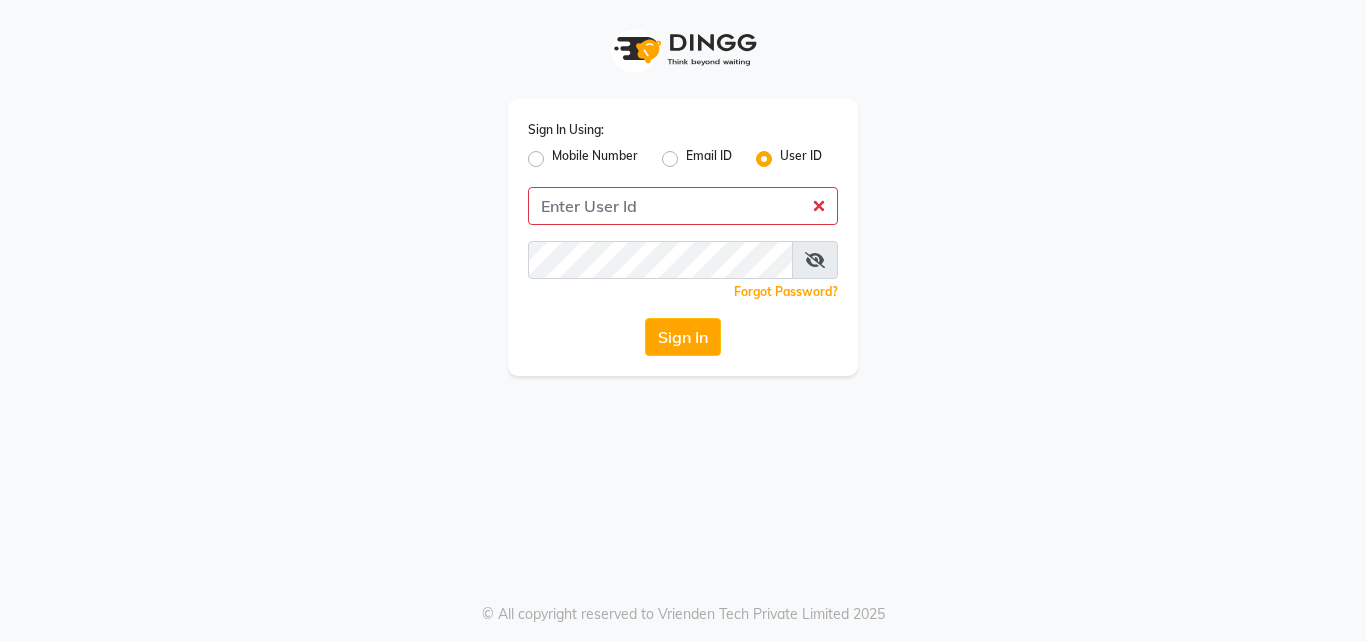 click on "Mobile Number" 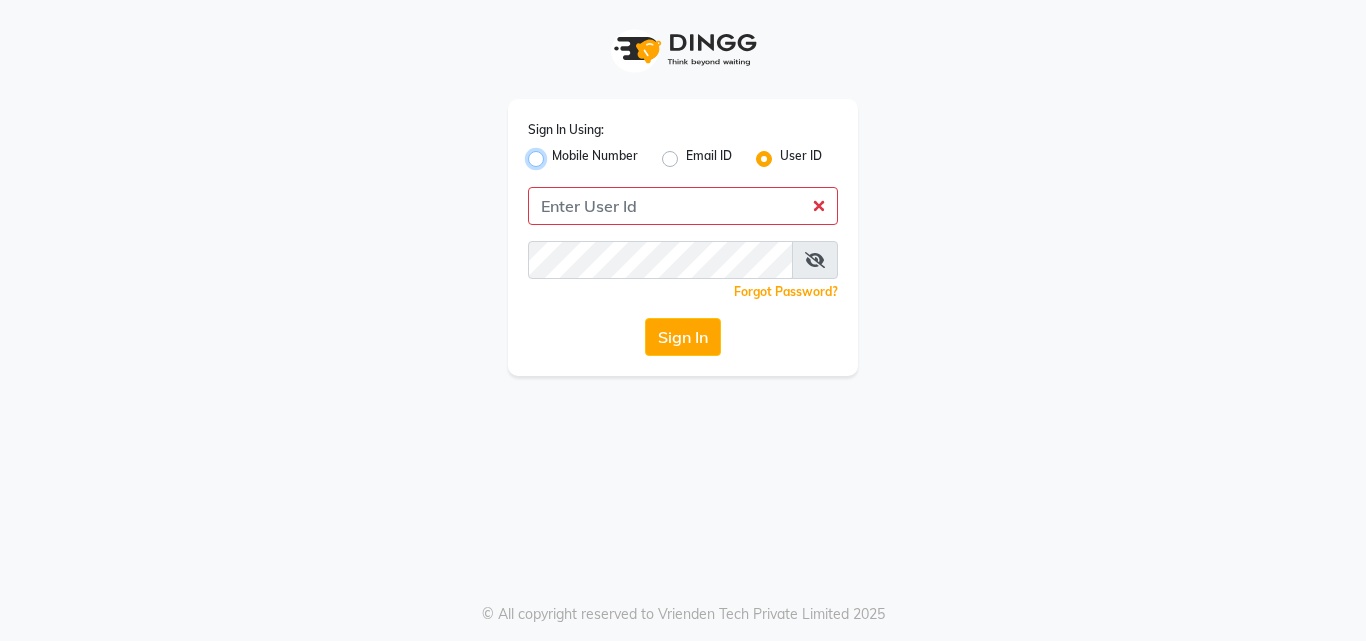click on "Mobile Number" at bounding box center [558, 153] 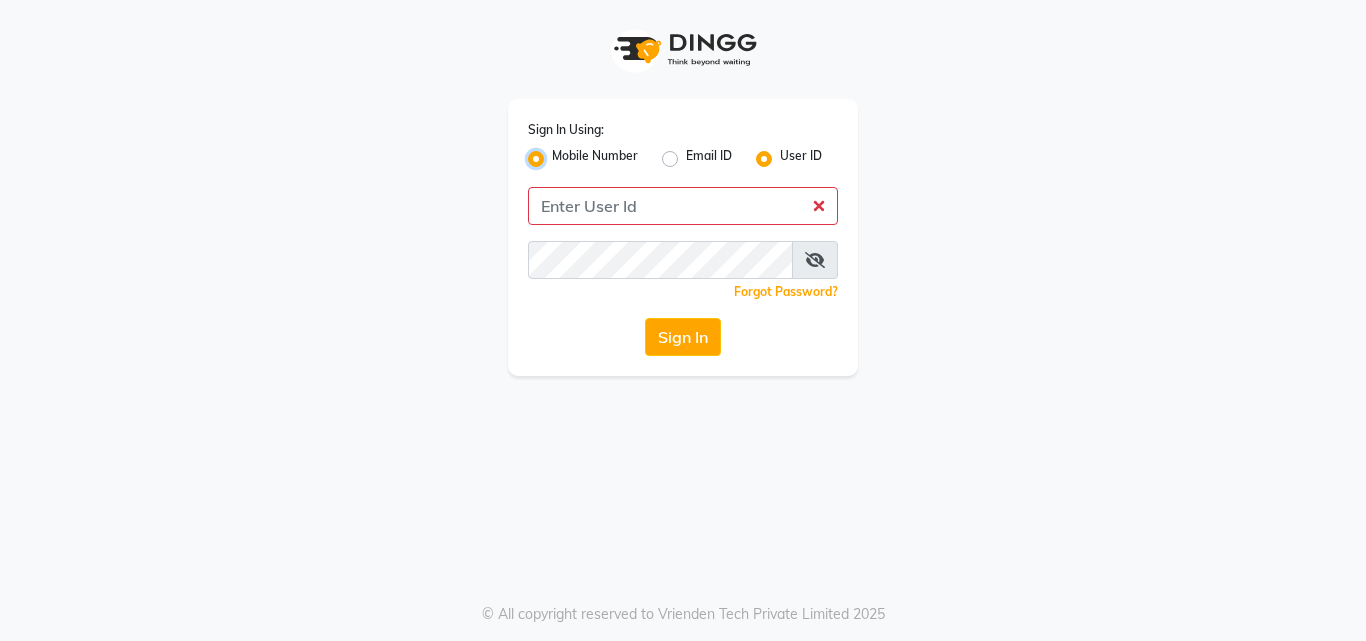 radio on "false" 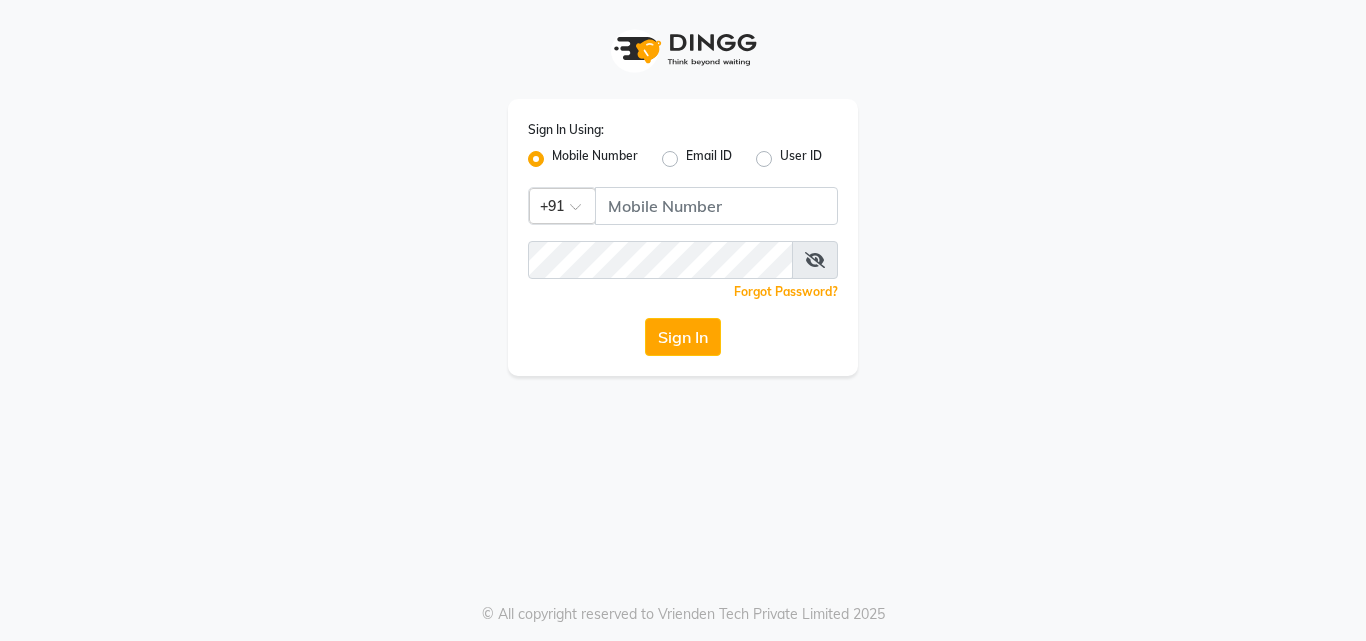 click on "Sign In Using: Mobile Number Email ID User ID Country Code × +91  Remember me Forgot Password?  Sign In" 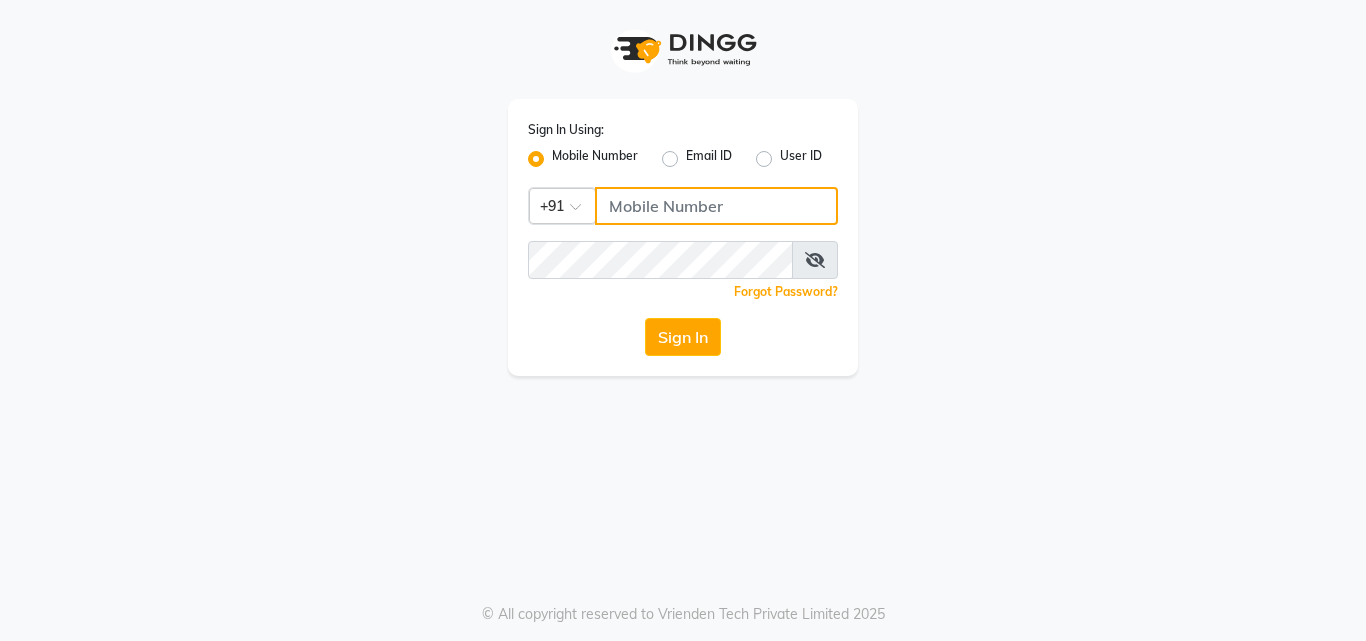 click 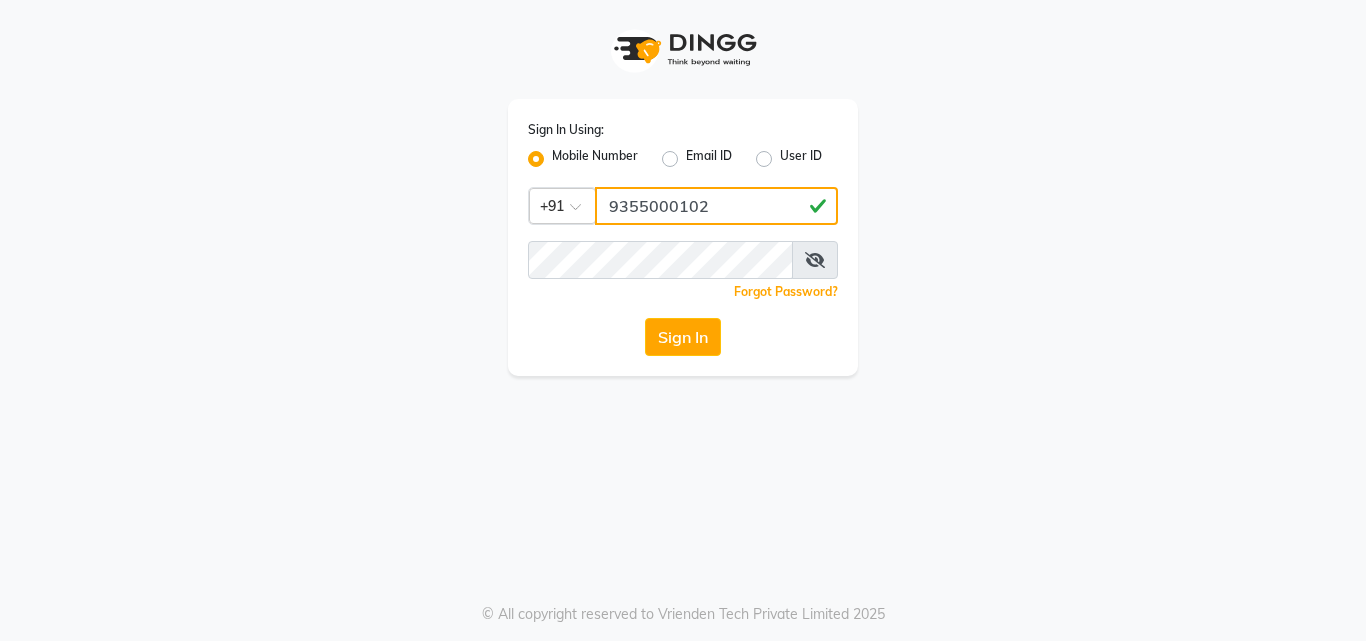 type on "9355000102" 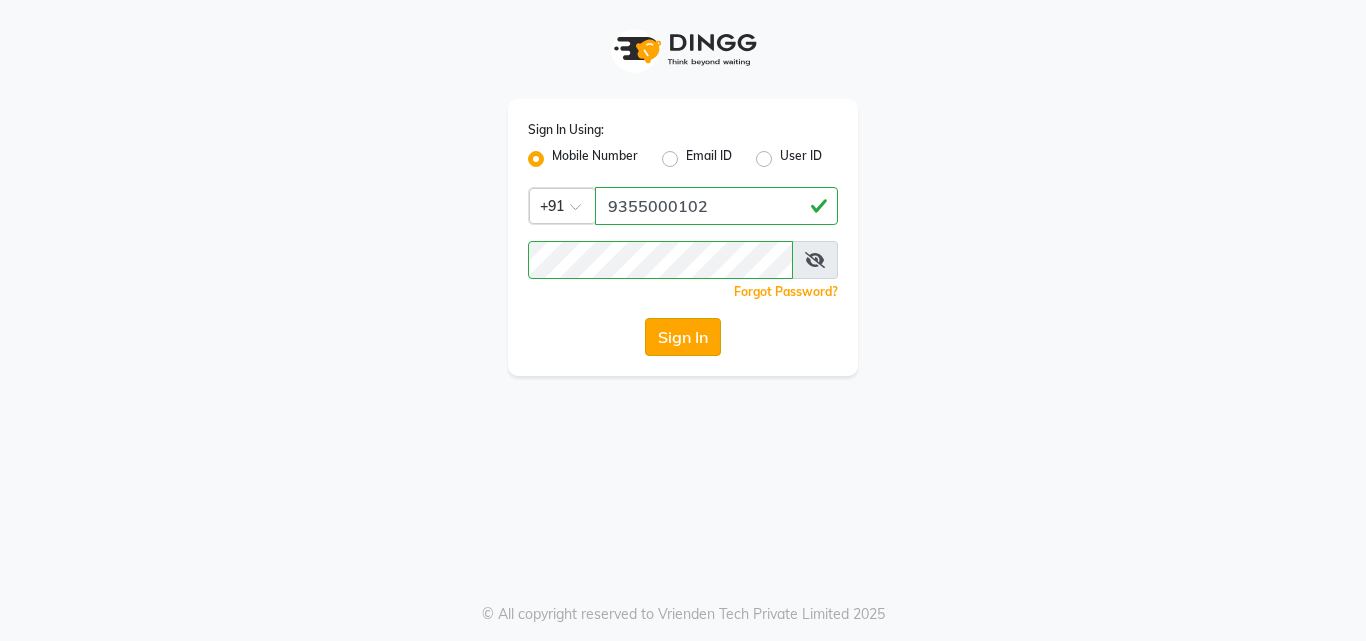 click on "Sign In" 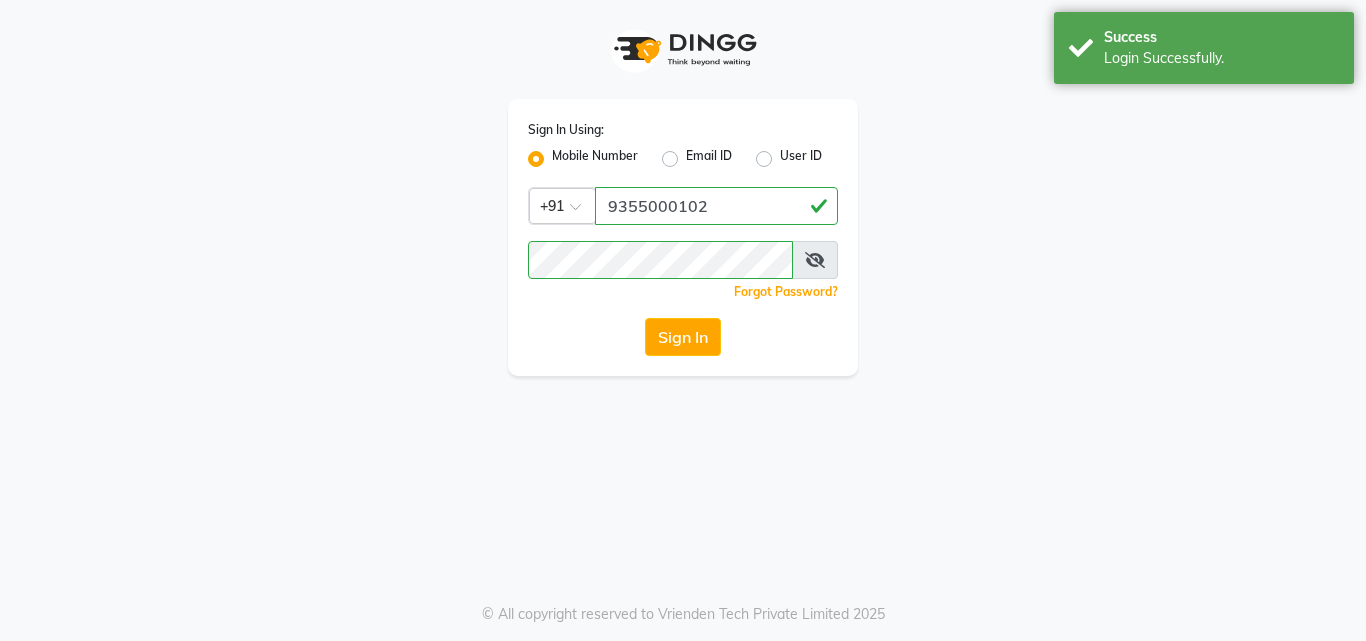 select on "service" 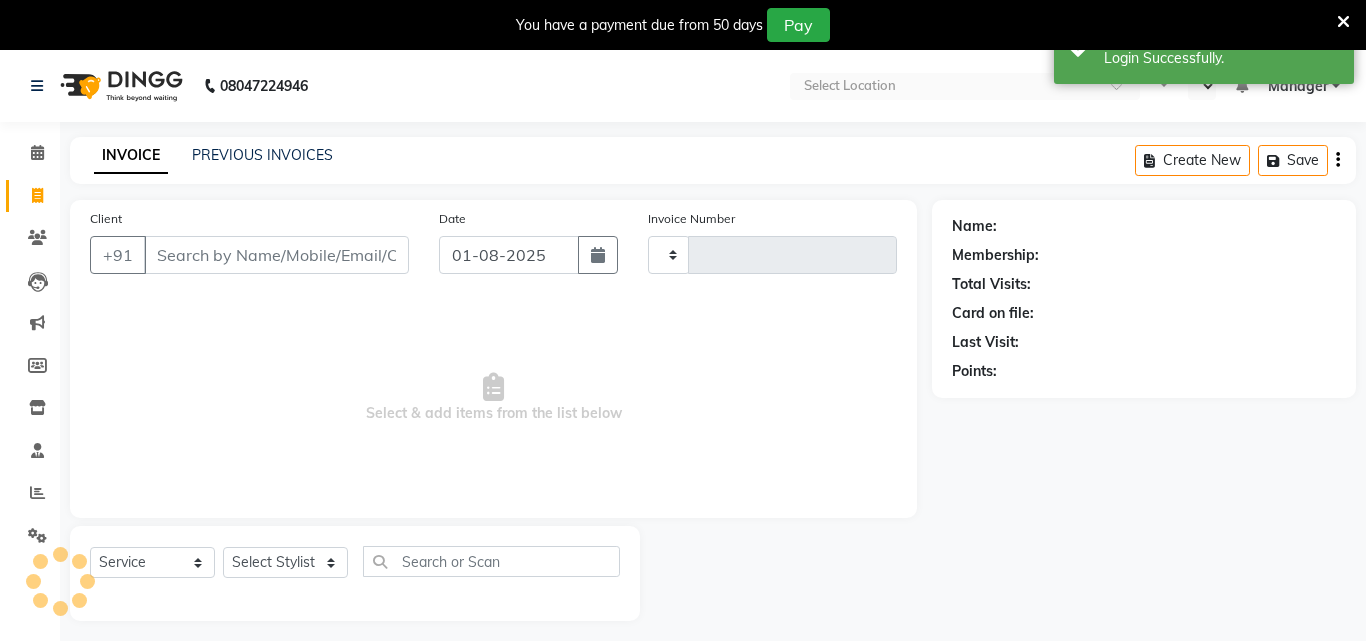 select on "en" 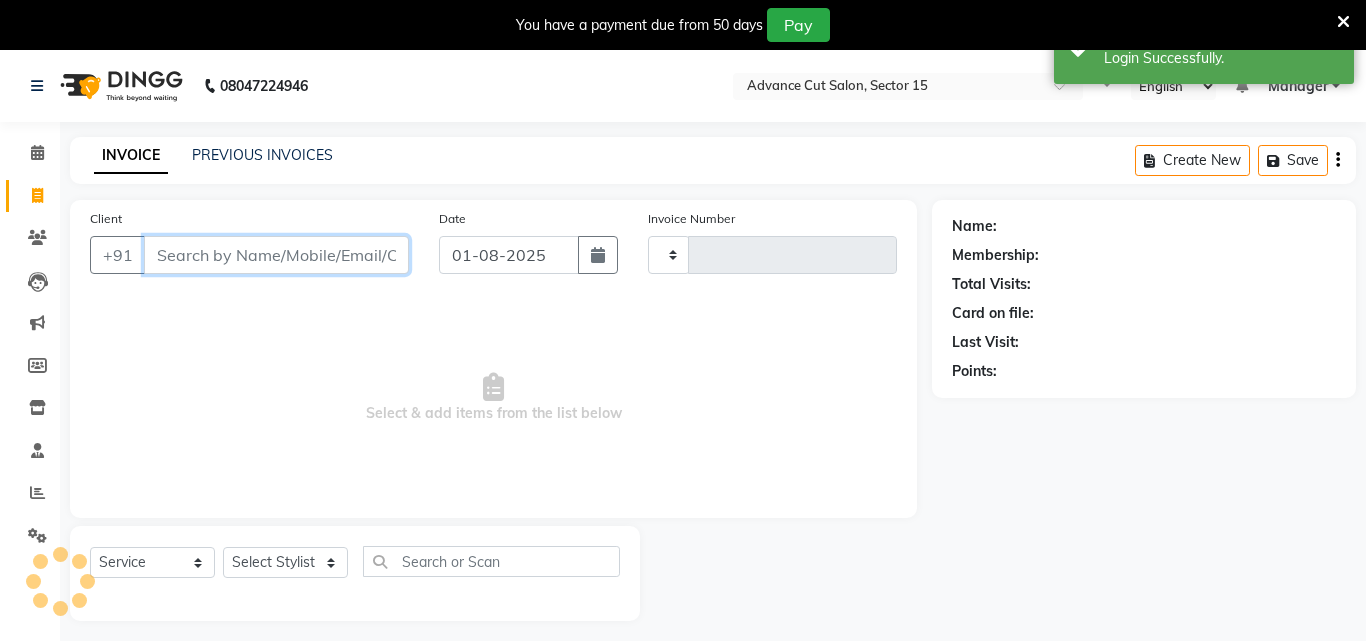 type on "5432" 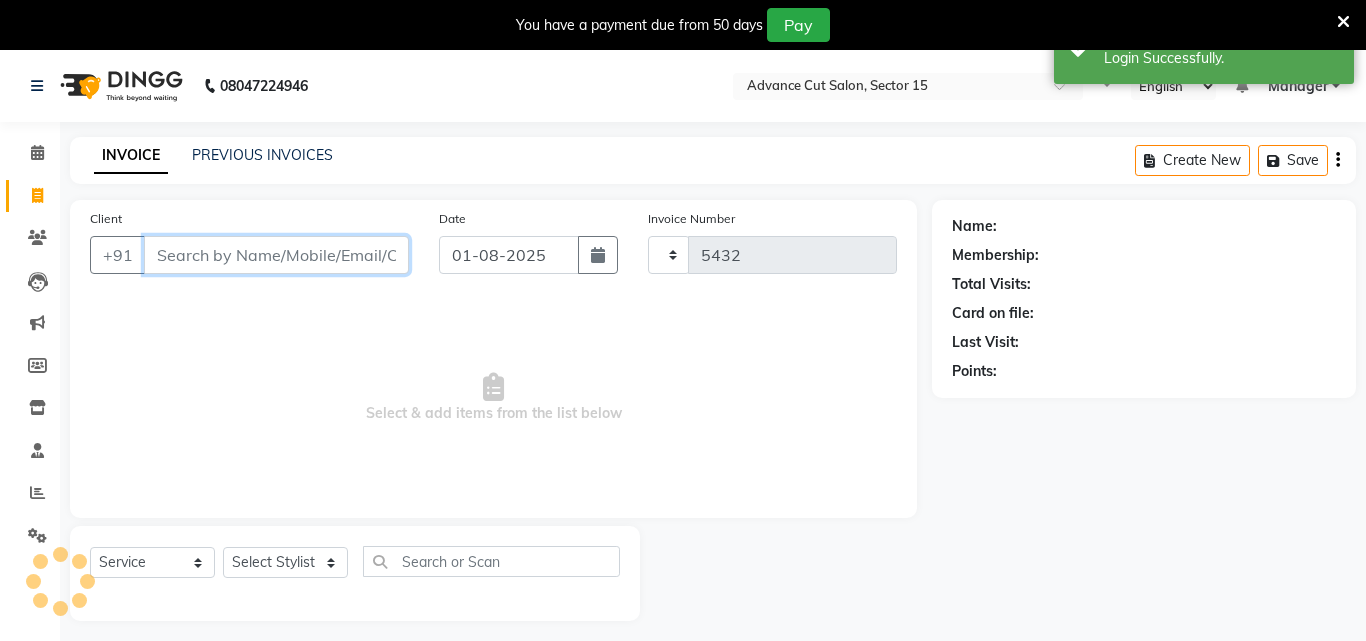 select on "6255" 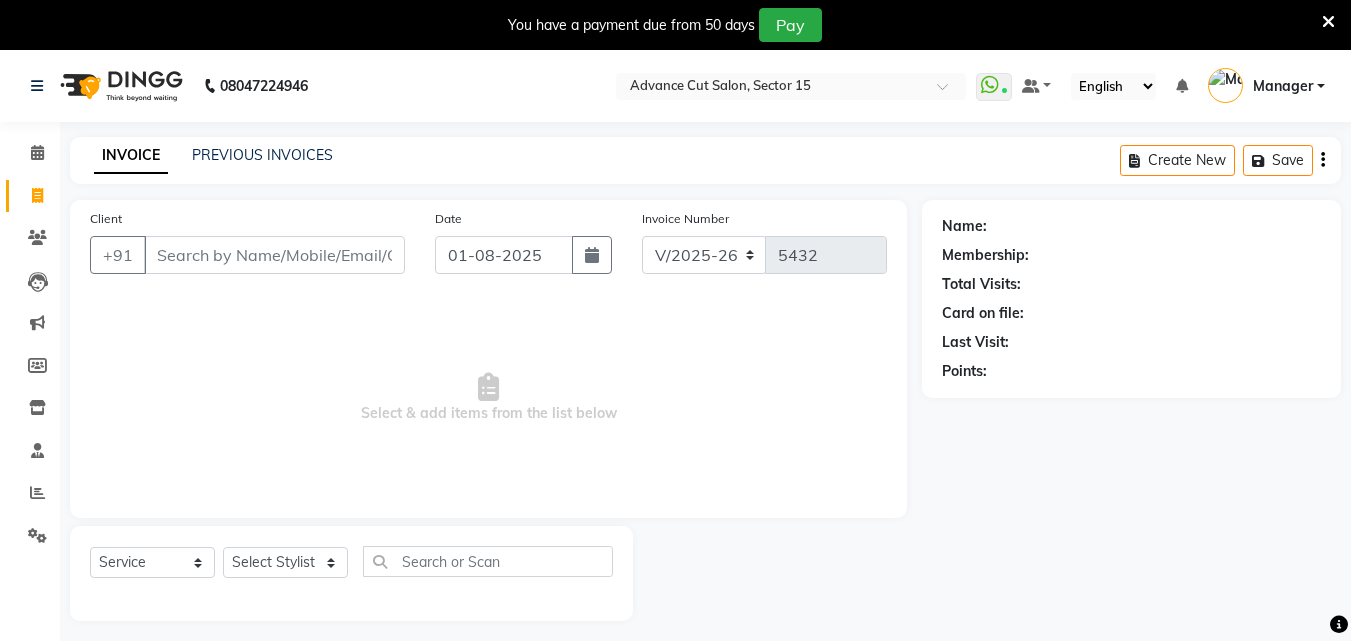 click on "You have a payment due from 50 days   Pay" at bounding box center [665, 25] 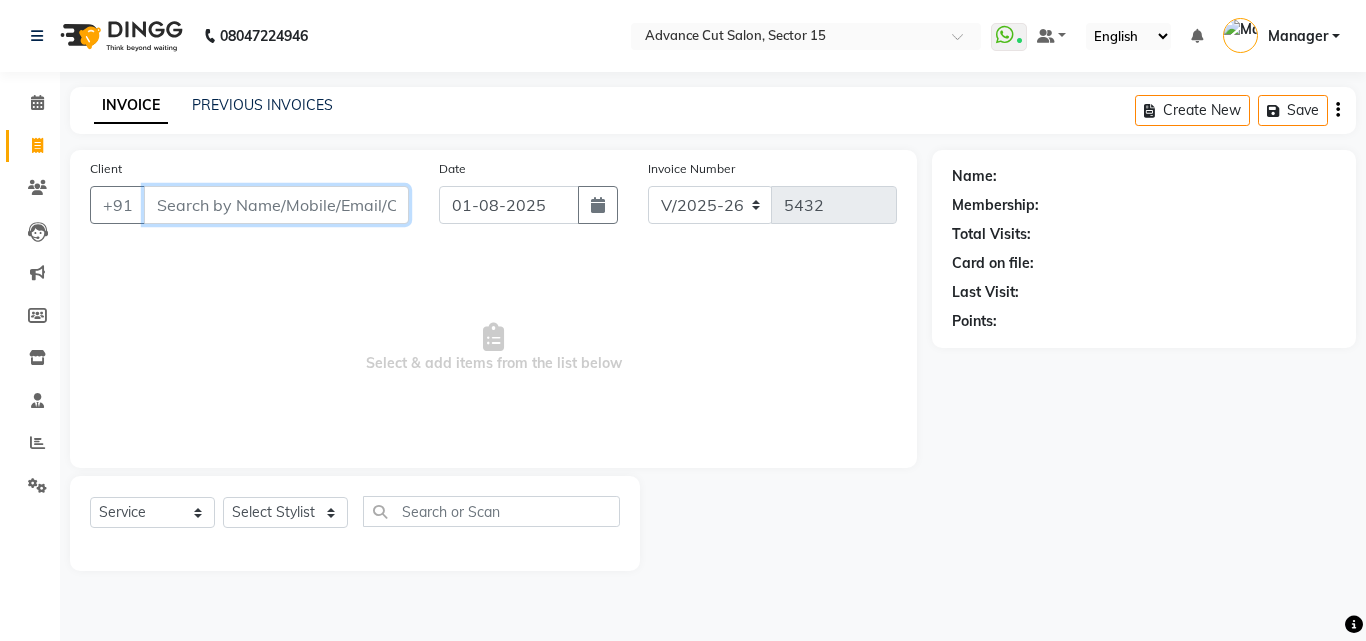 click on "Client" at bounding box center (276, 205) 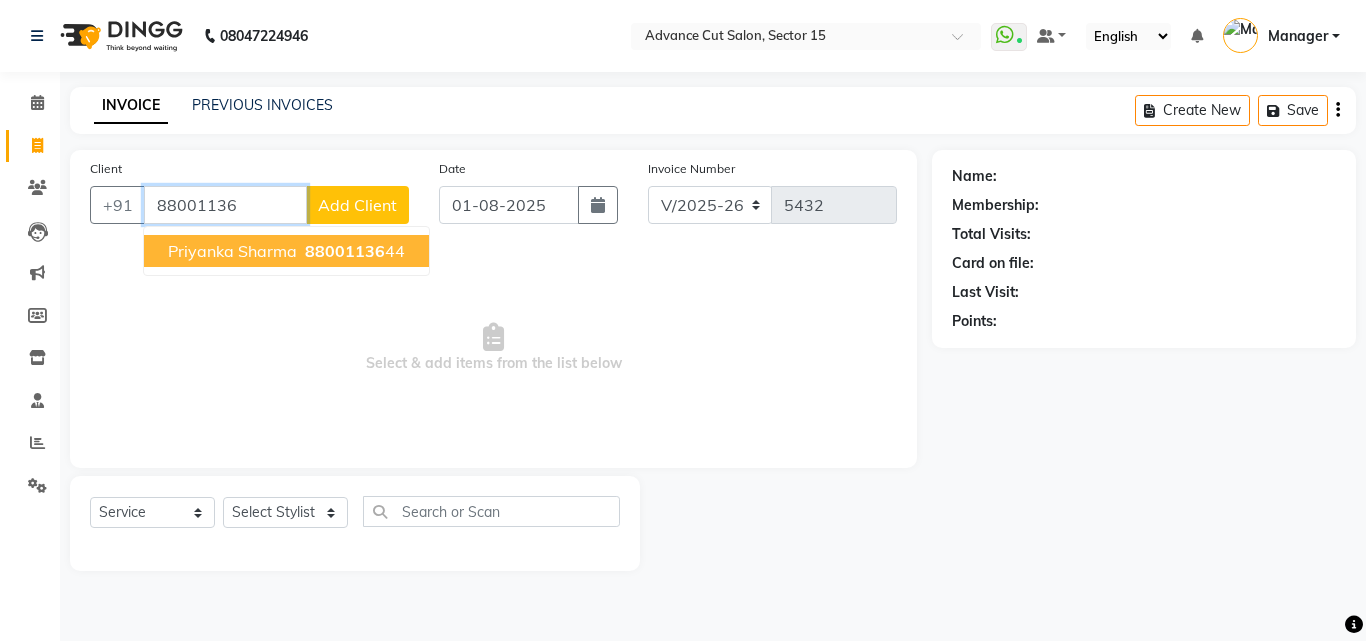 drag, startPoint x: 314, startPoint y: 250, endPoint x: 333, endPoint y: 283, distance: 38.078865 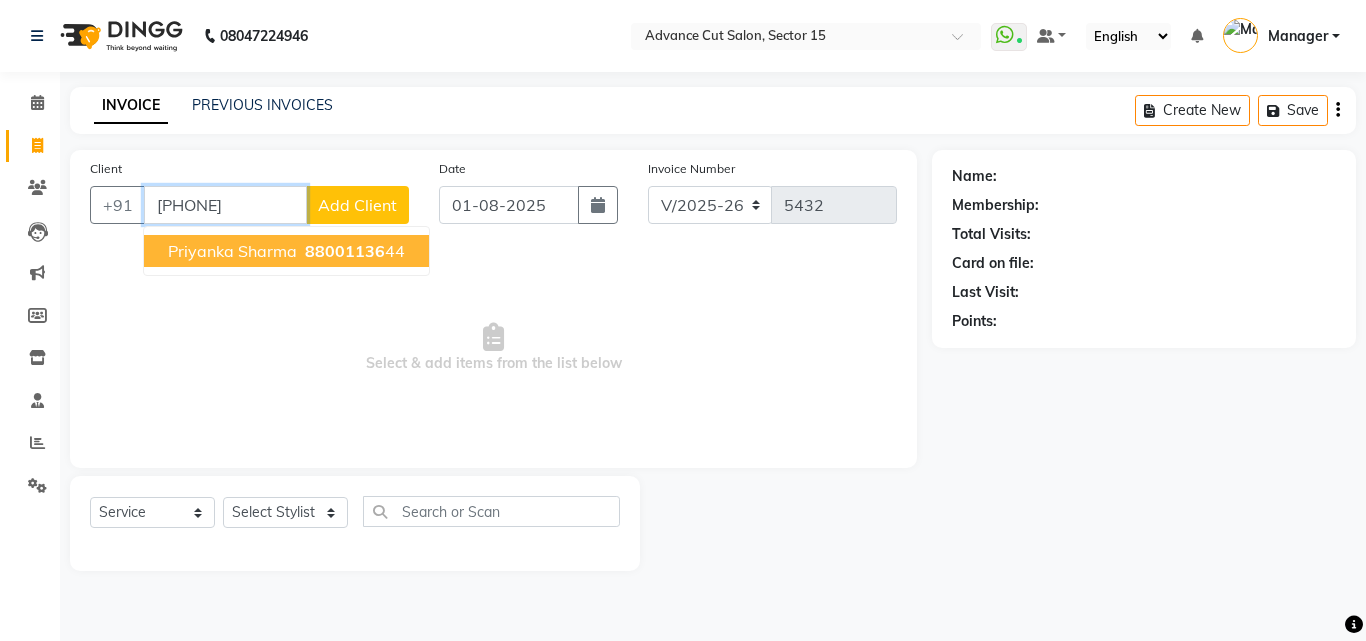 type on "8800113644" 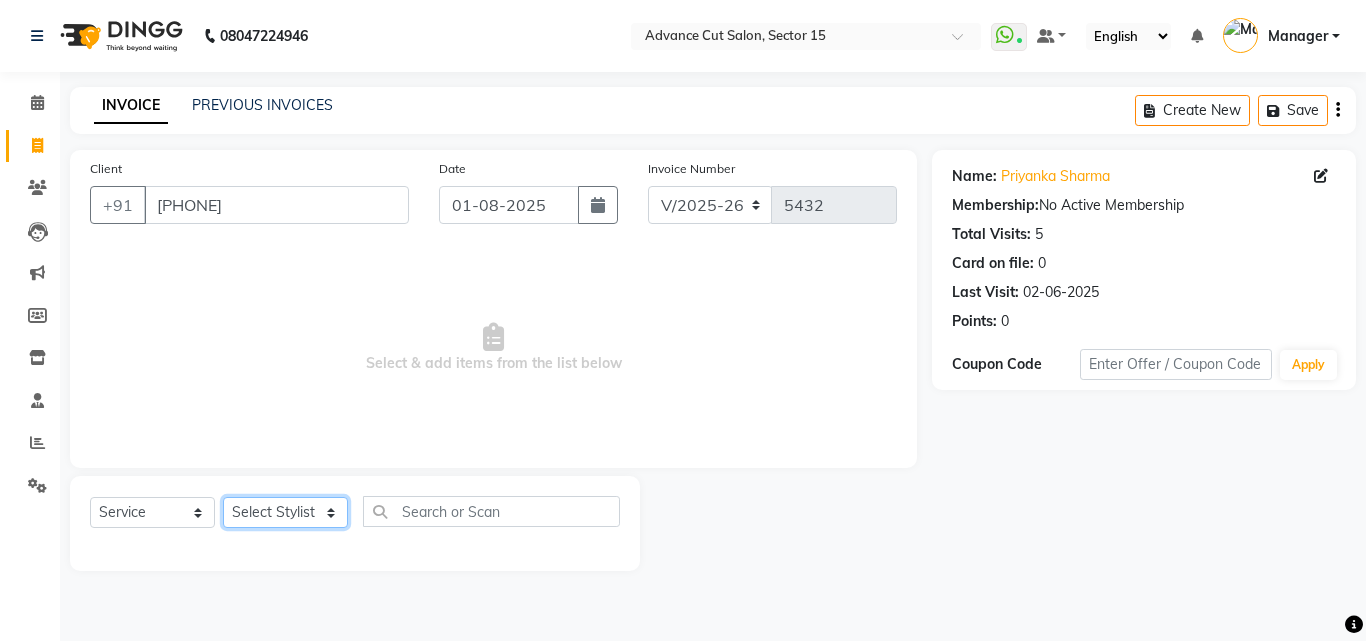 click on "Select Stylist Advance Cut  ASIF FARMAN HAIDER Iqbal KASHISH LUCKY Manager MANOJ NASEEM NASIR Nidhi Pooja  PRIYA RAEES RANI RASHID RIZWAN SACHIN SALMAN SANJAY Shahjad Shankar shuaib SONI" 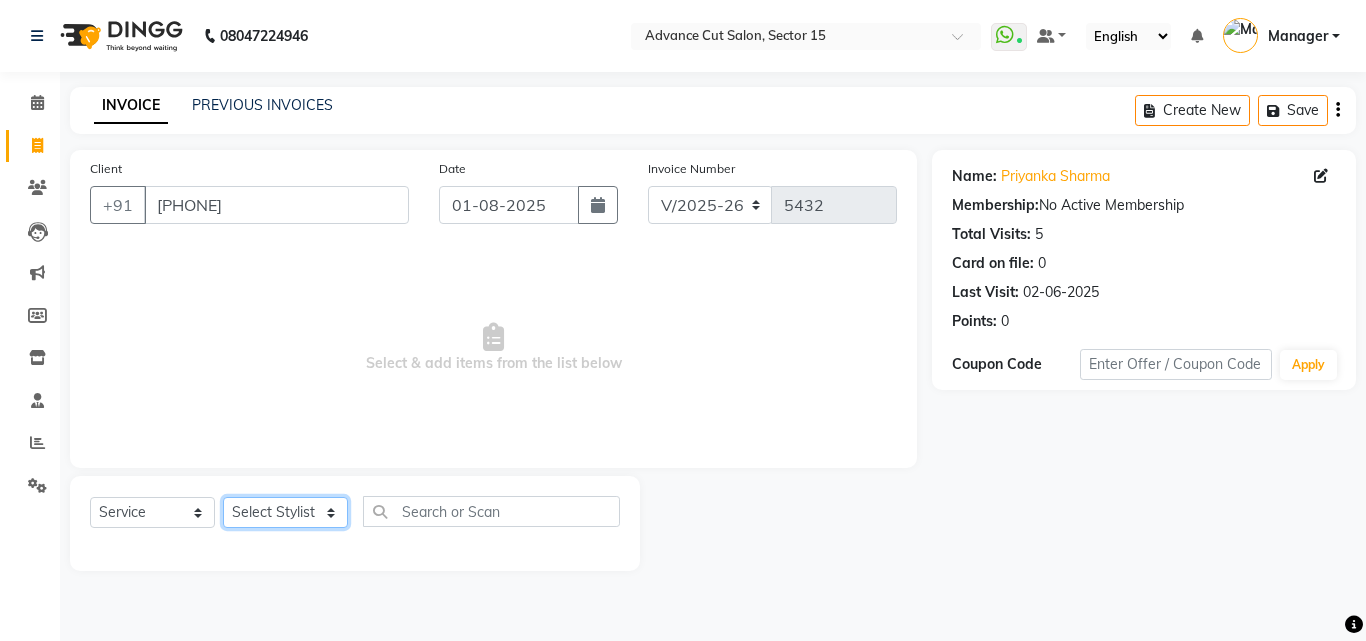 select on "46504" 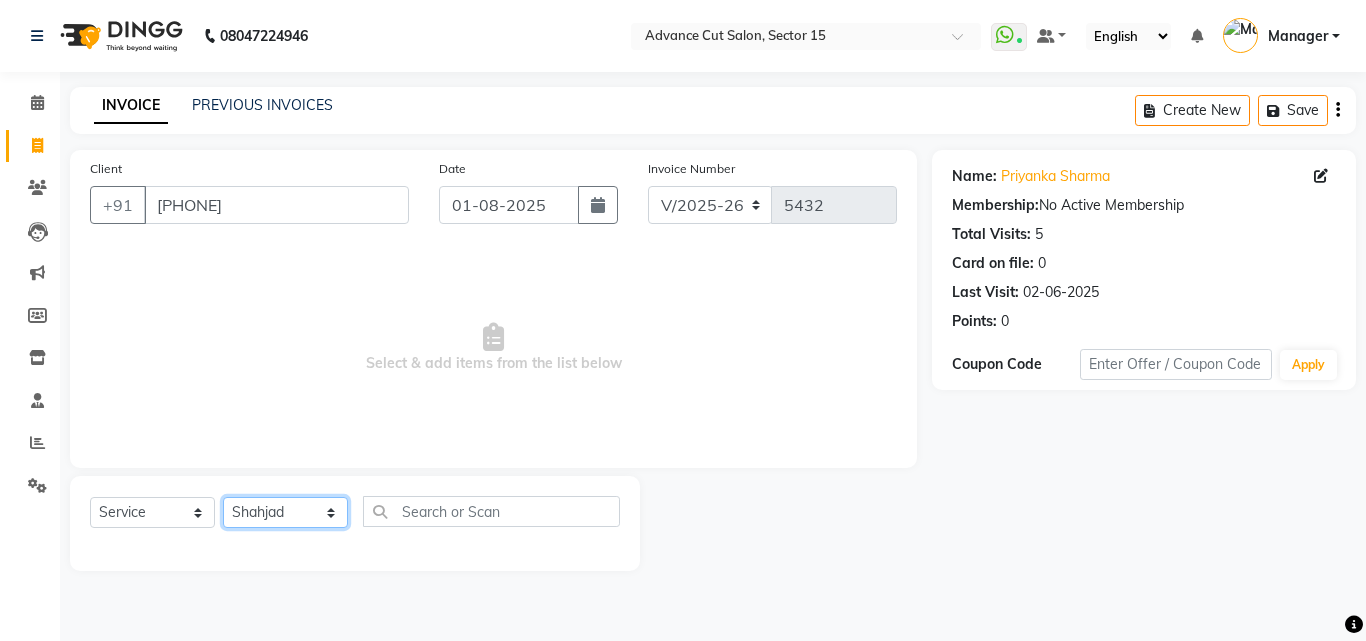 click on "Select Stylist Advance Cut  ASIF FARMAN HAIDER Iqbal KASHISH LUCKY Manager MANOJ NASEEM NASIR Nidhi Pooja  PRIYA RAEES RANI RASHID RIZWAN SACHIN SALMAN SANJAY Shahjad Shankar shuaib SONI" 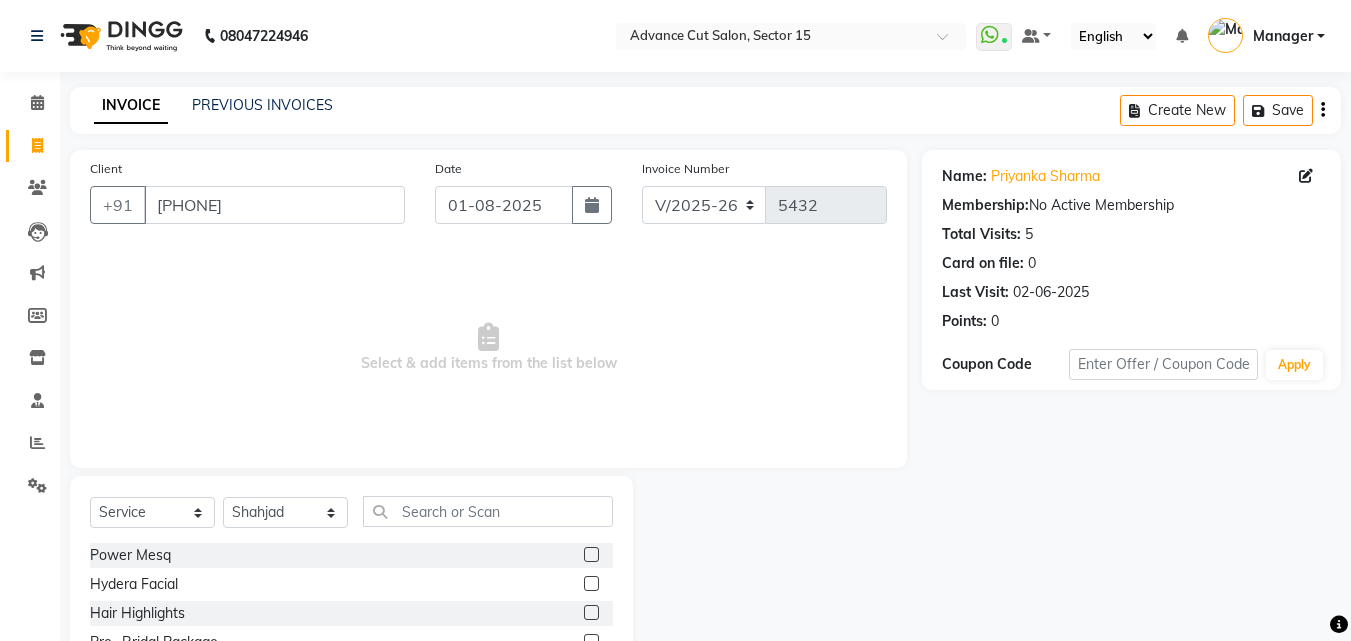 click on "Select  Service  Product  Membership  Package Voucher Prepaid Gift Card  Select Stylist Advance Cut  ASIF FARMAN HAIDER Iqbal KASHISH LUCKY Manager MANOJ NASEEM NASIR Nidhi Pooja  PRIYA RAEES RANI RASHID RIZWAN SACHIN SALMAN SANJAY Shahjad Shankar shuaib SONI Power Mesq  Hydera Facial  Hair Highlights  Pre- Bridal Package  Skin Care Treatment  Face Cleanup/ Organic Facial  Organic Radiance Facial  Body Massage  Body Dtan  Body Polishing  Balayage Color  Kanpeki Facial  Face De-Tan  Hair Spa Package  Skin Door Facial  Kara-Smooth  Groom Makeup  Hair Set  Package Male  Keratin Treatment  Package Female  Arms Trimming  Full Body Wax  Kanpeki Cleanup  Pro Longer Hair Treatment  Fiber Plex Hair Treatment  Foot Massage  Kera Shine Treatment  Metal Dx Hair Treatment  Nano Plastia  Beard Color  Aminexil  Botox Hair Treatment  Gel Nail Paint  Nail Extension  Nail Arts  Pre - Groom Package   Nail Removal   Pulpveda Facial  NanoGel Organic treatment   Ear wax   Nose wax  Pumming   Upper Lip Brazilian Wax Female" 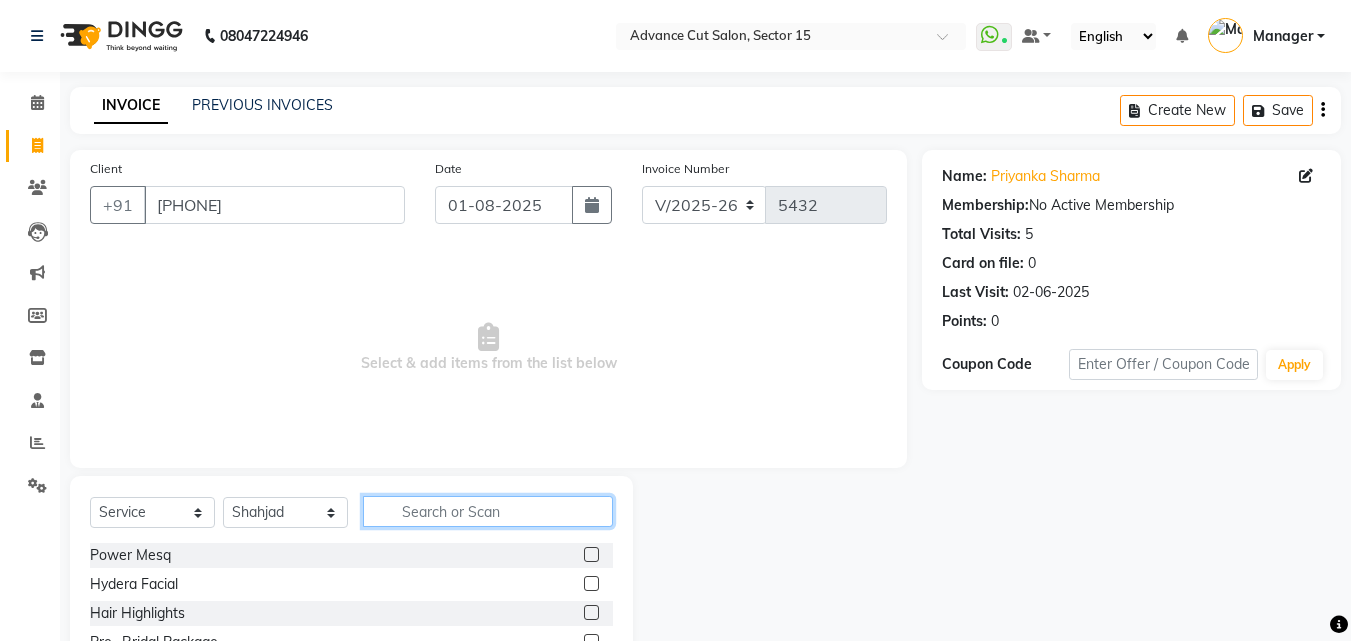 click 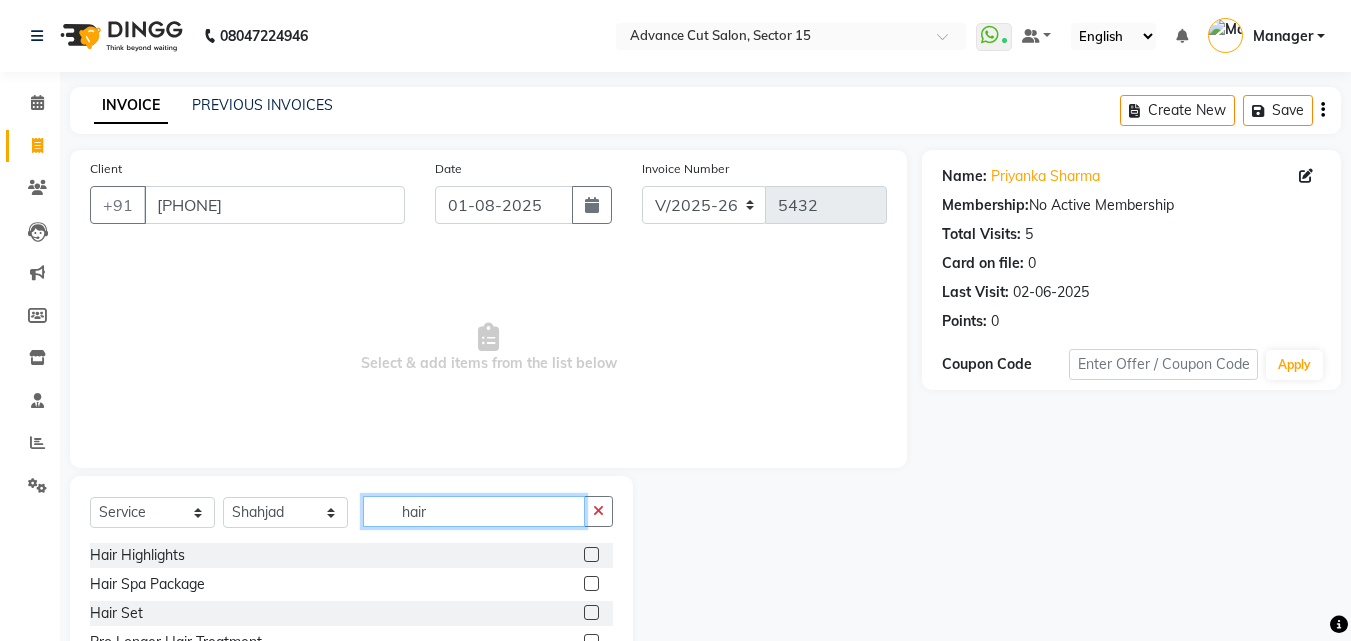 click on "hair" 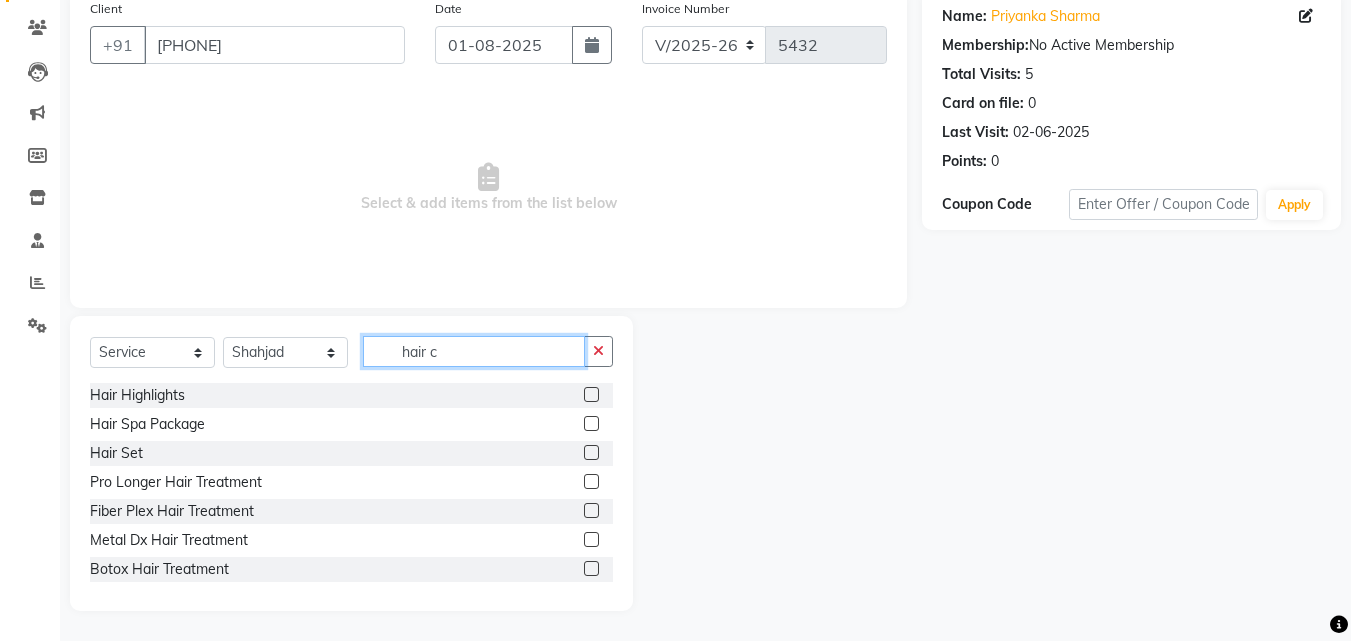 scroll, scrollTop: 134, scrollLeft: 0, axis: vertical 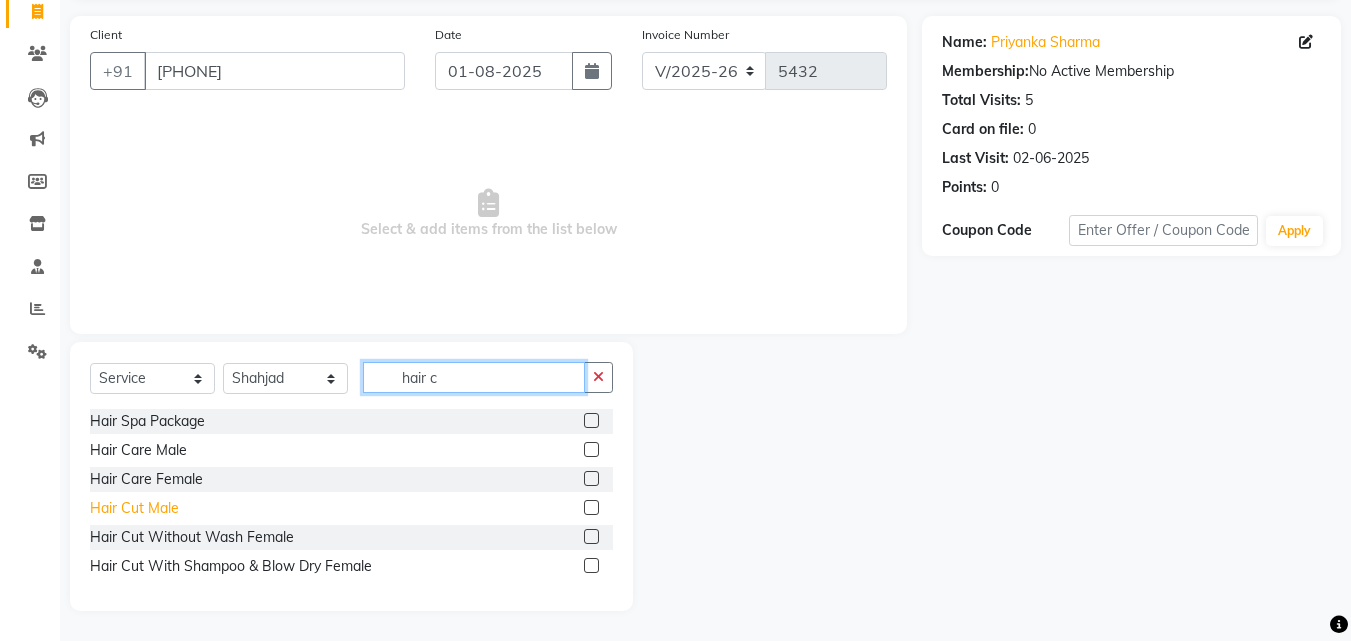 type on "hair c" 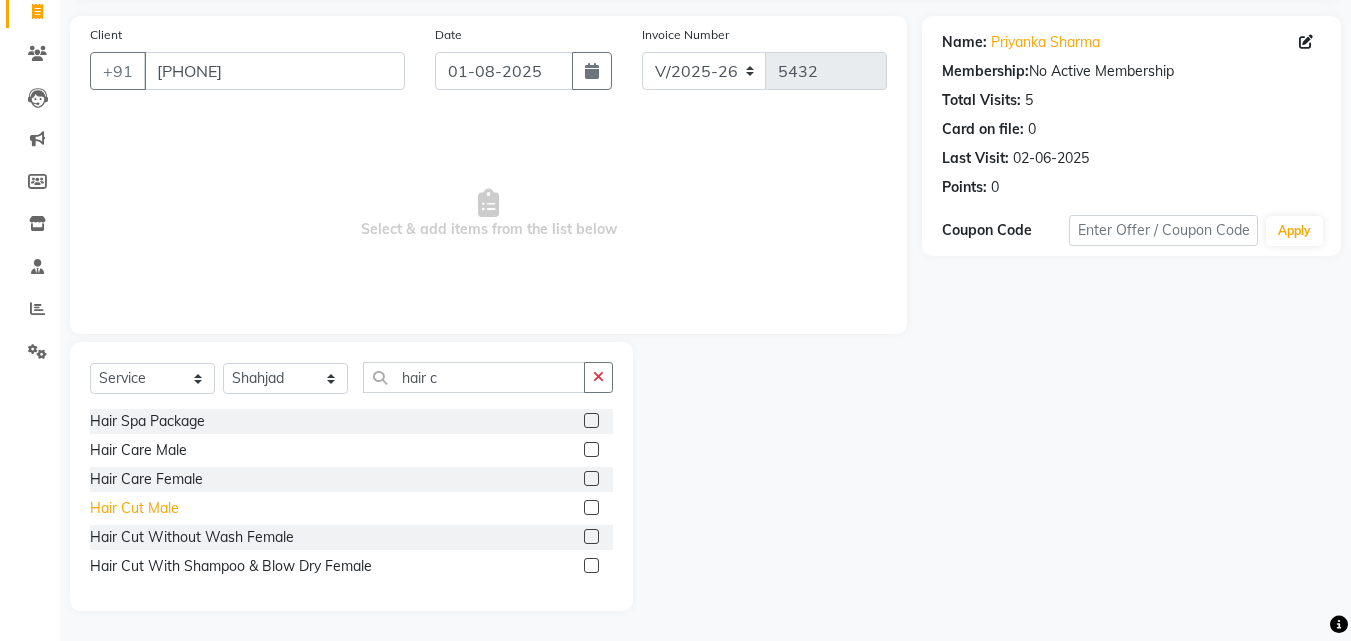 click on "Hair Cut  Male" 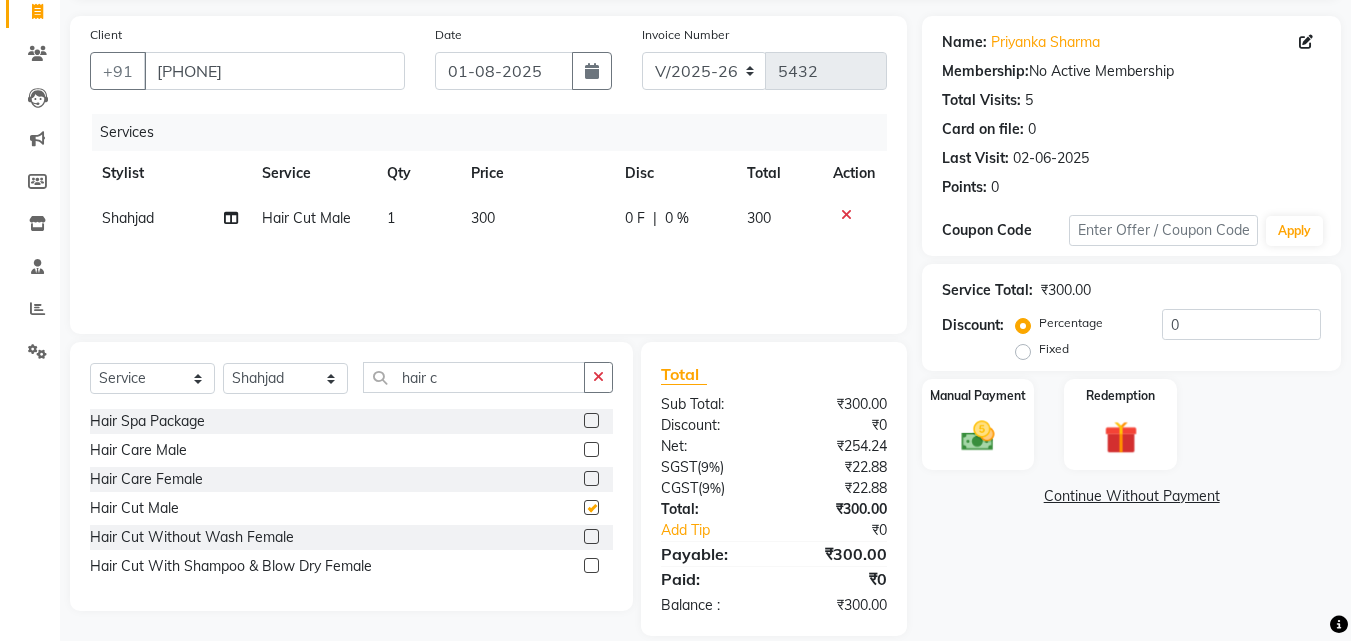 checkbox on "false" 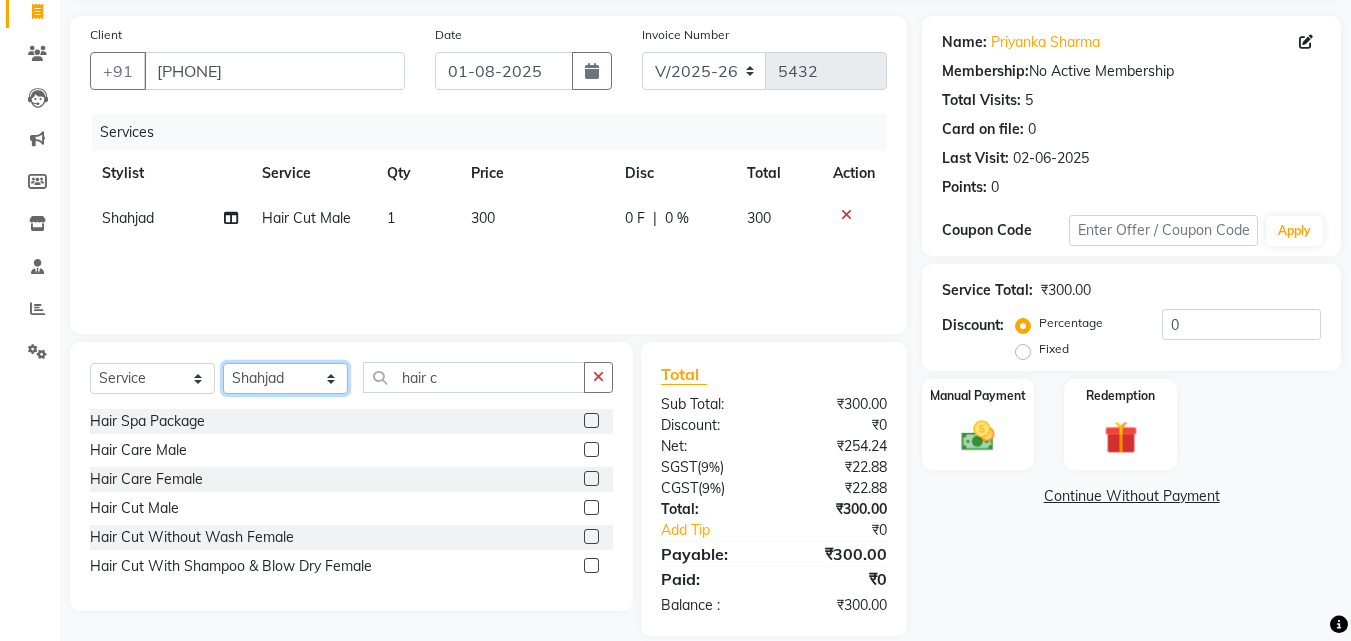 click on "Select Stylist Advance Cut  ASIF FARMAN HAIDER Iqbal KASHISH LUCKY Manager MANOJ NASEEM NASIR Nidhi Pooja  PRIYA RAEES RANI RASHID RIZWAN SACHIN SALMAN SANJAY Shahjad Shankar shuaib SONI" 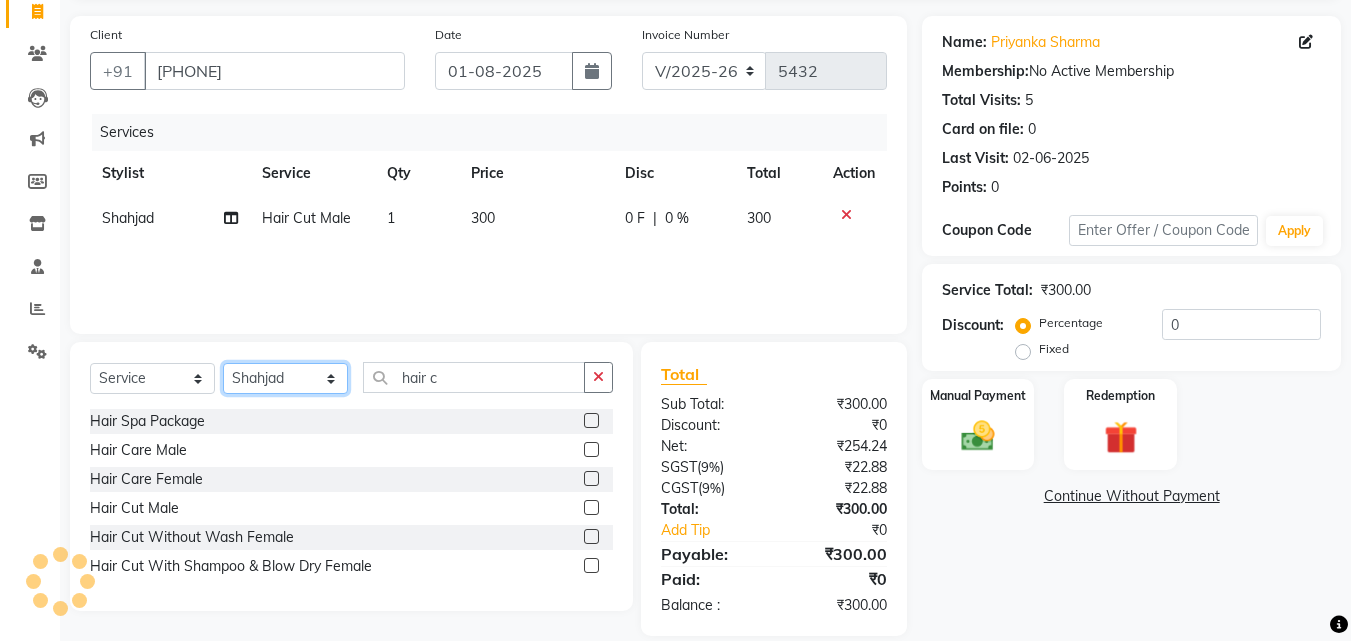 select on "46510" 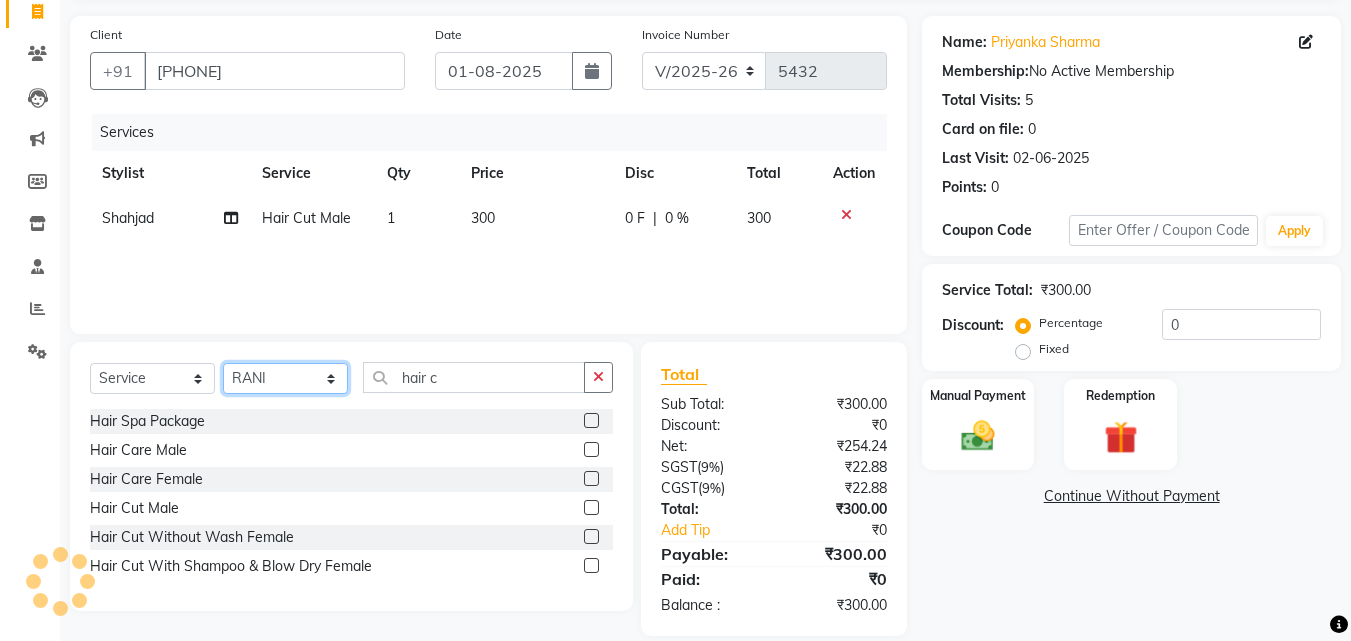 click on "Select Stylist Advance Cut  ASIF FARMAN HAIDER Iqbal KASHISH LUCKY Manager MANOJ NASEEM NASIR Nidhi Pooja  PRIYA RAEES RANI RASHID RIZWAN SACHIN SALMAN SANJAY Shahjad Shankar shuaib SONI" 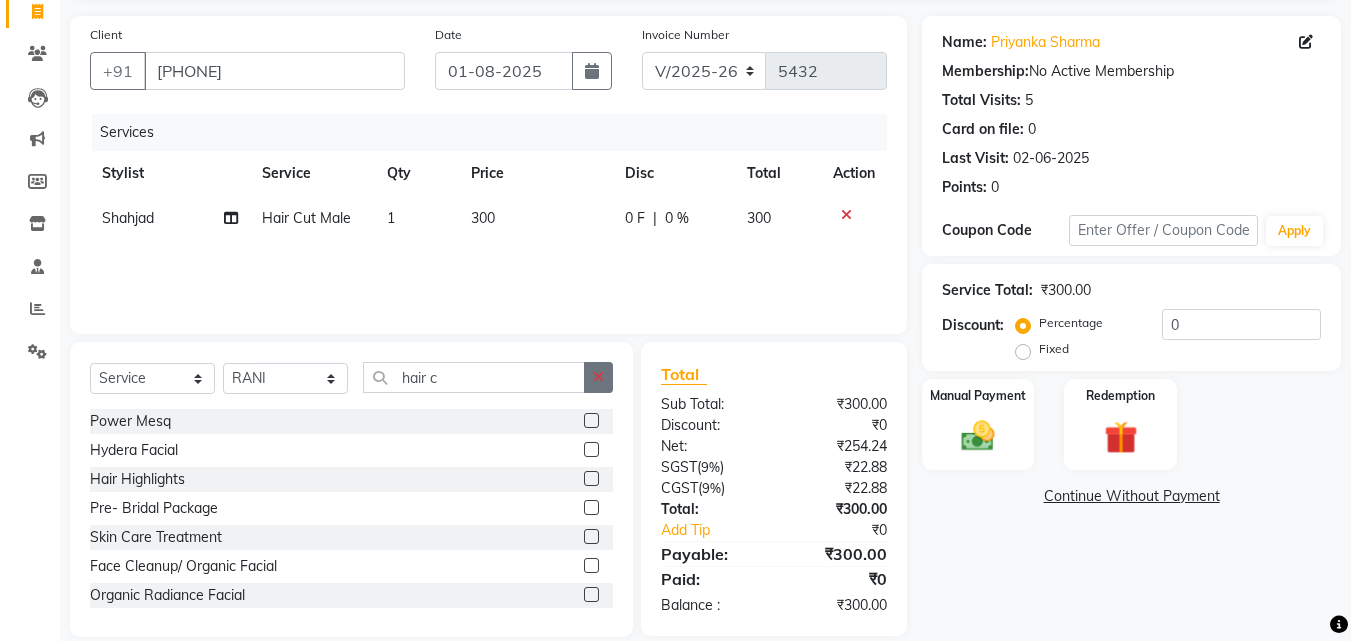 drag, startPoint x: 612, startPoint y: 381, endPoint x: 582, endPoint y: 373, distance: 31.04835 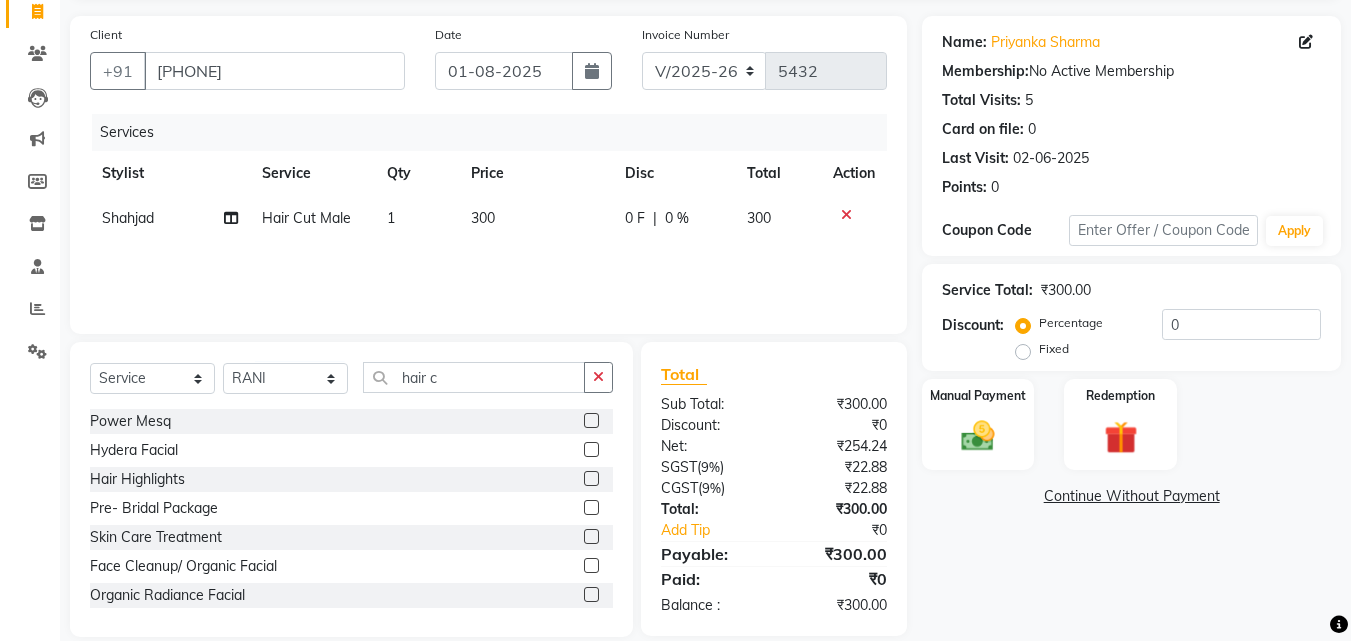 click 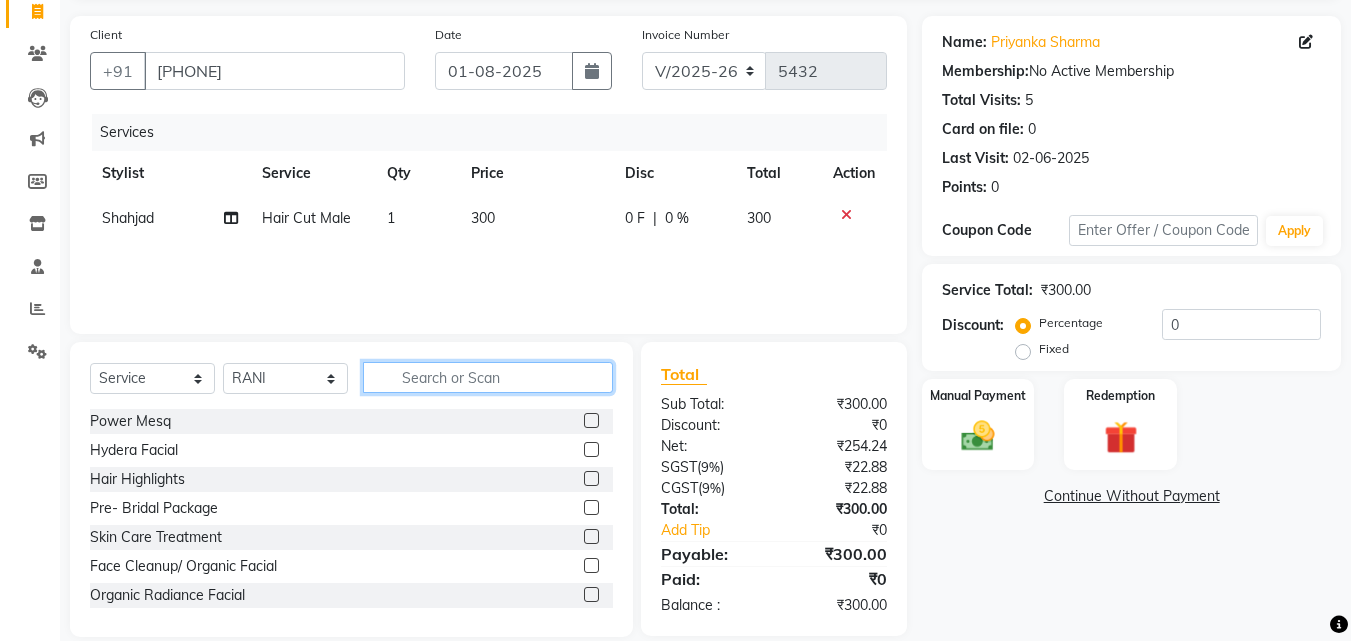 click 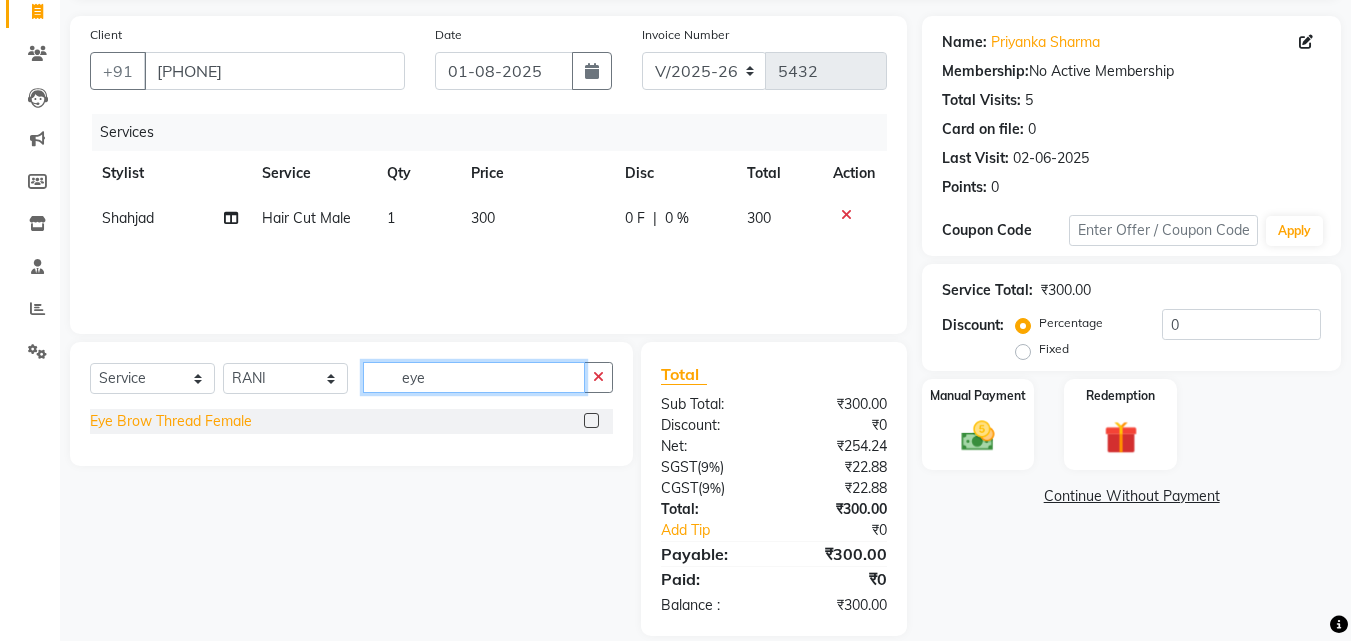type on "eye" 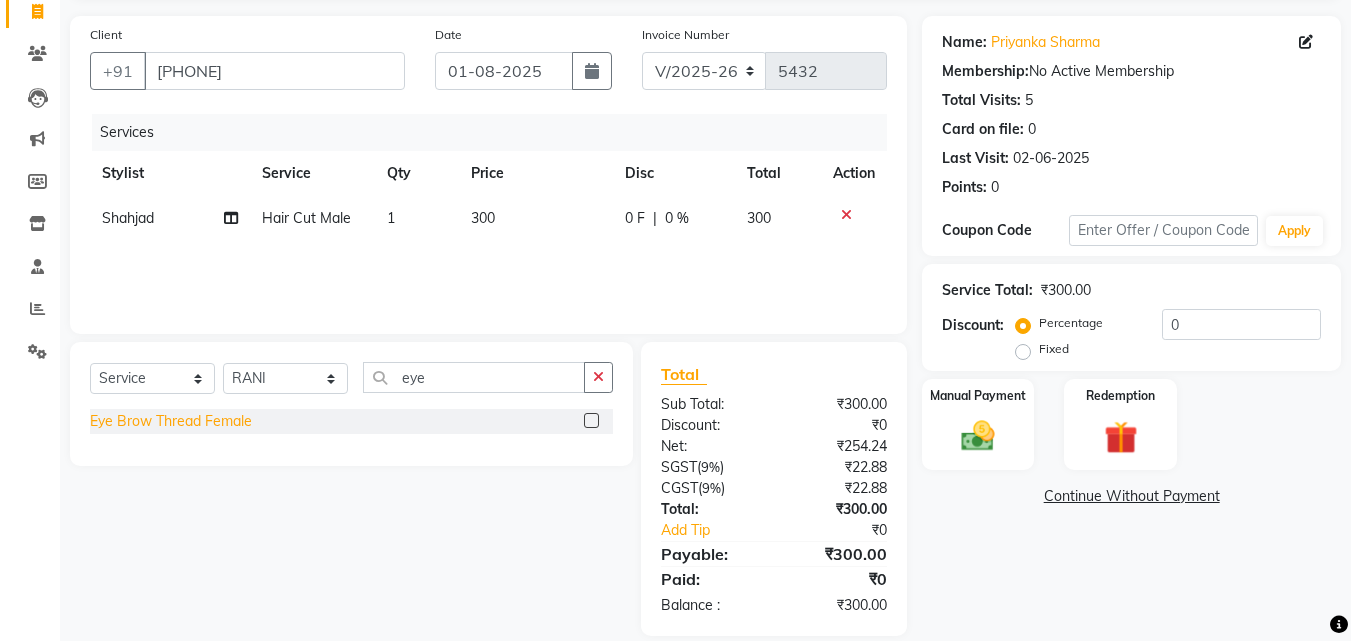 click on "Eye Brow Thread Female" 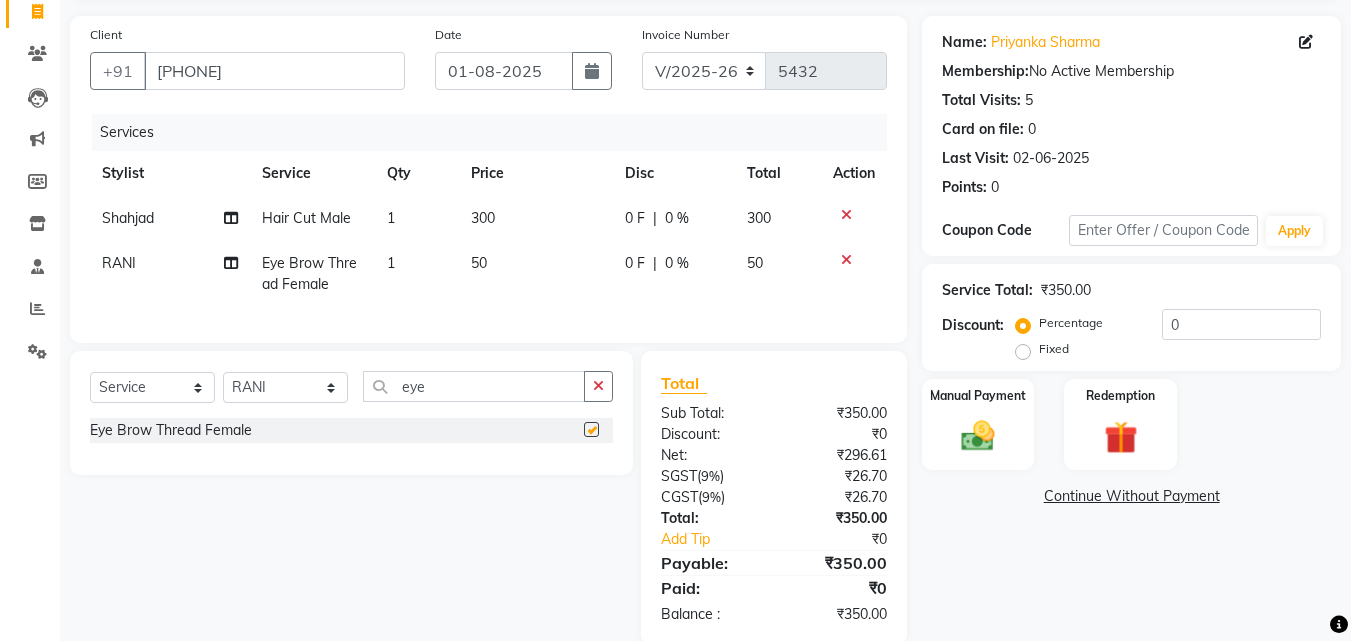 checkbox on "false" 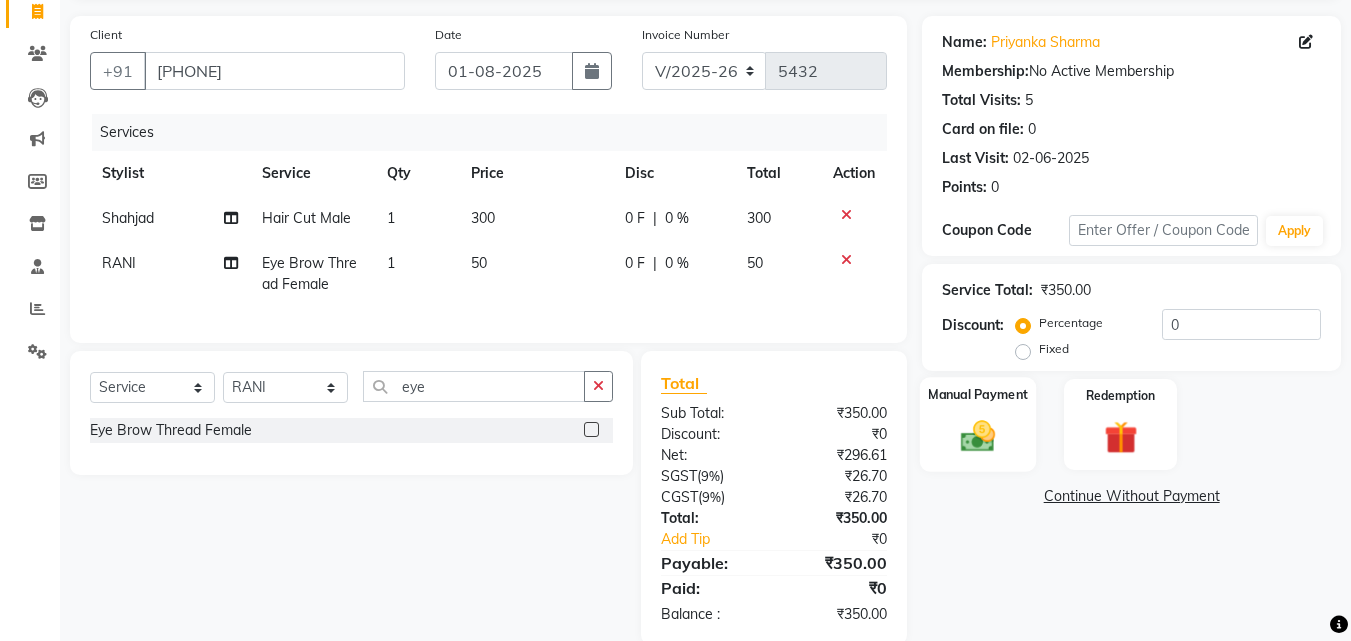 click 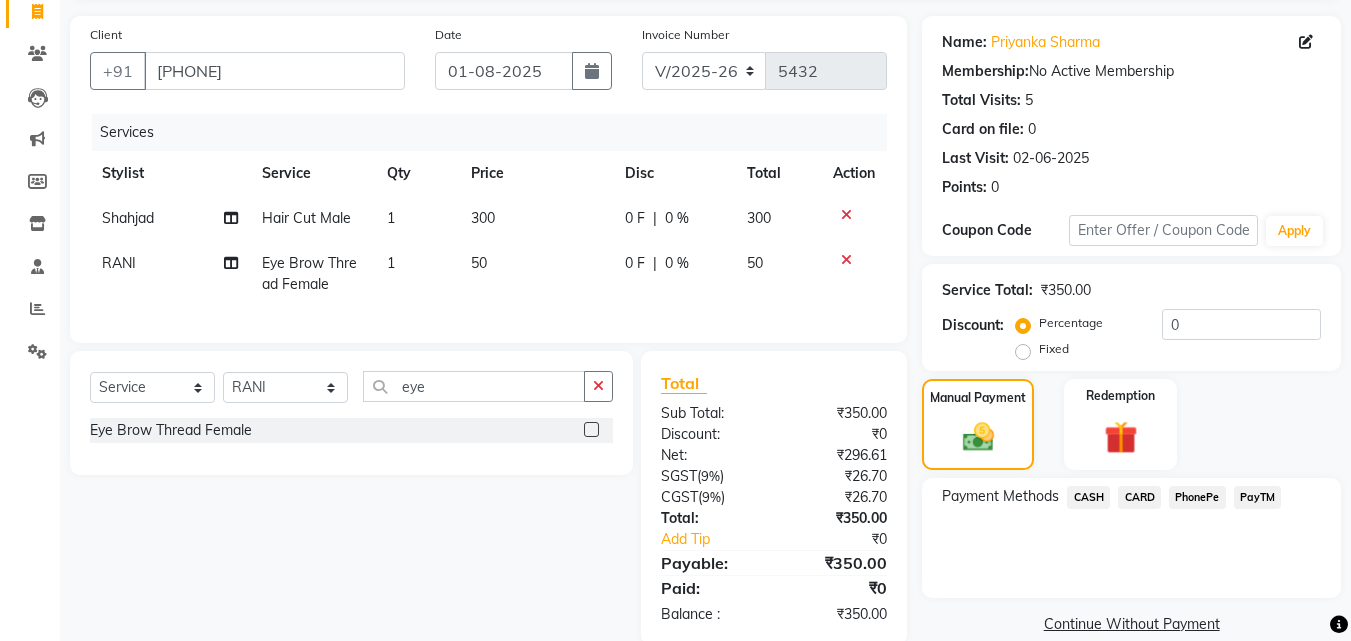 scroll, scrollTop: 183, scrollLeft: 0, axis: vertical 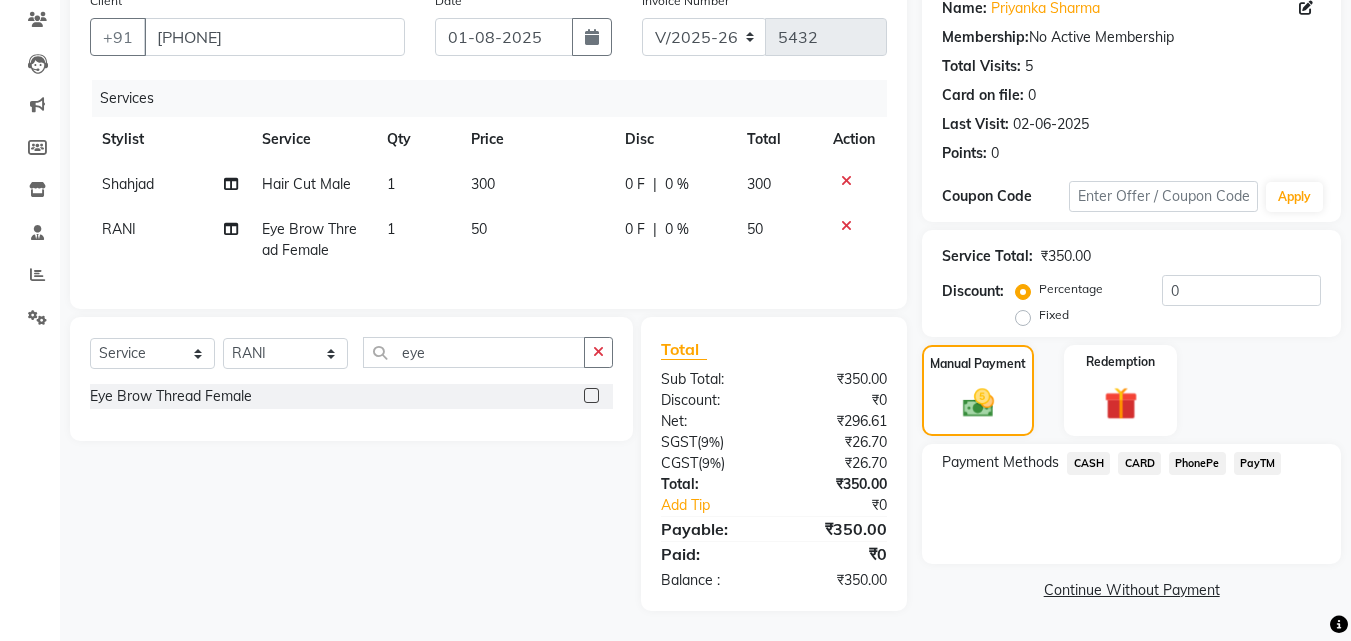 drag, startPoint x: 1263, startPoint y: 492, endPoint x: 1269, endPoint y: 425, distance: 67.26812 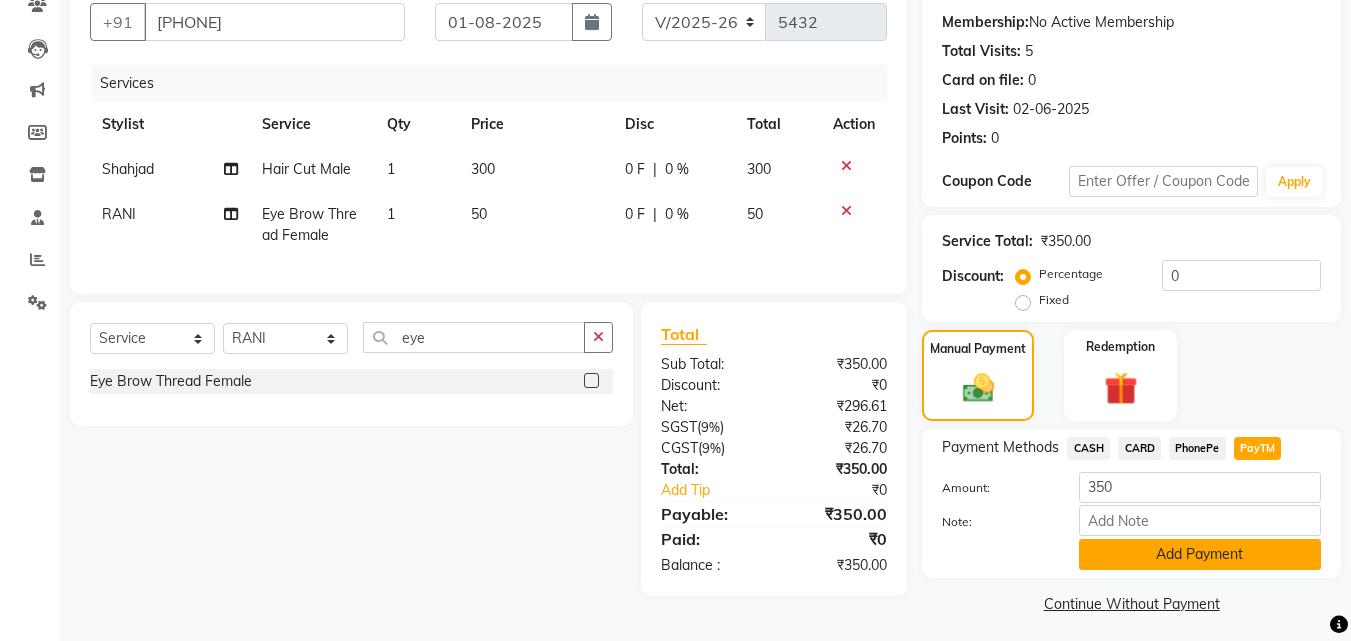 drag, startPoint x: 1246, startPoint y: 559, endPoint x: 1344, endPoint y: 504, distance: 112.37882 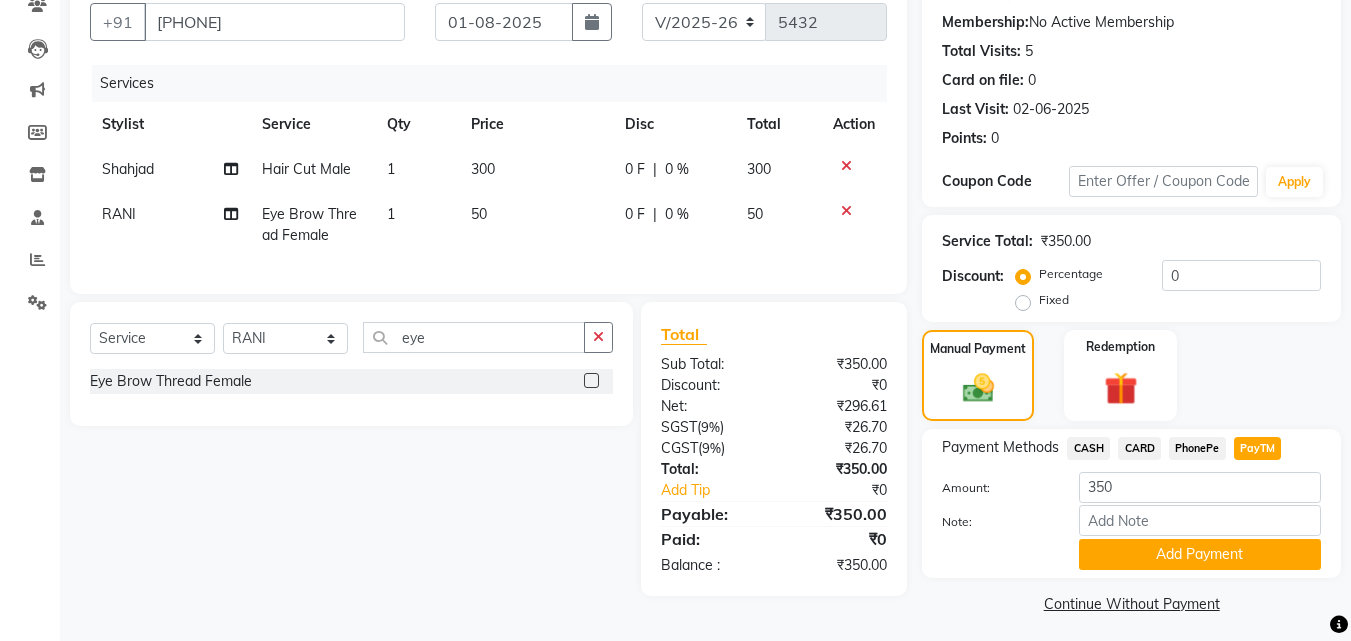 click on "Add Payment" 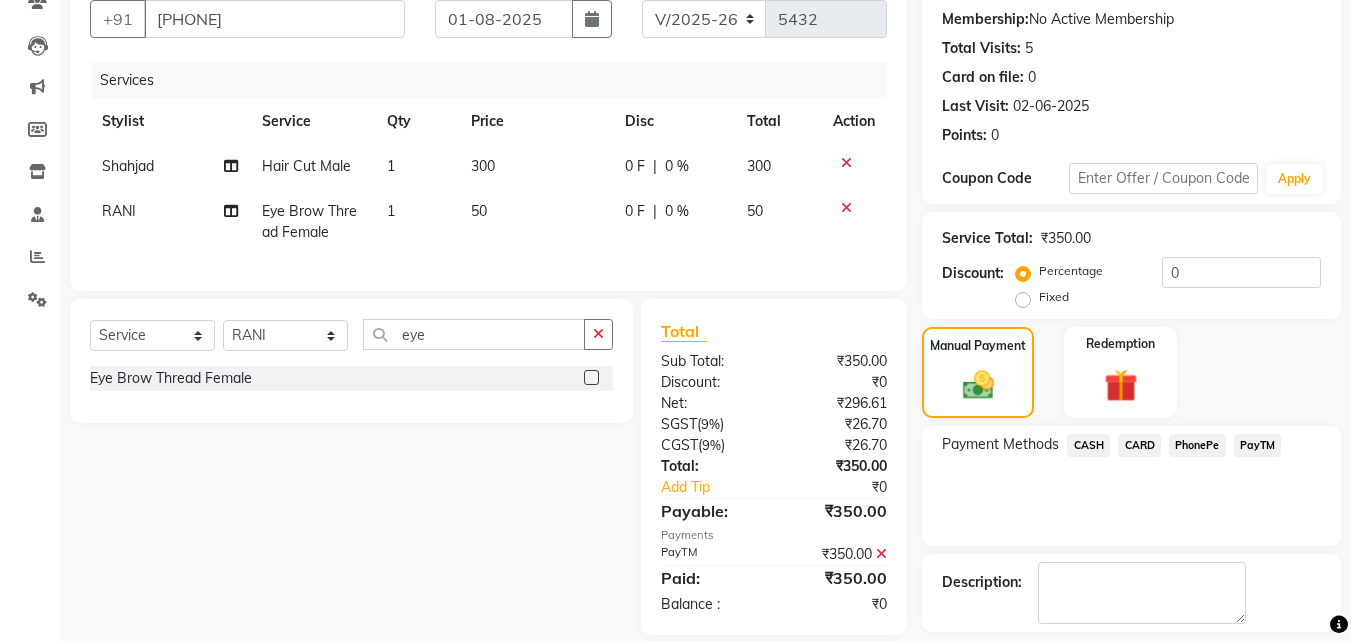 scroll, scrollTop: 275, scrollLeft: 0, axis: vertical 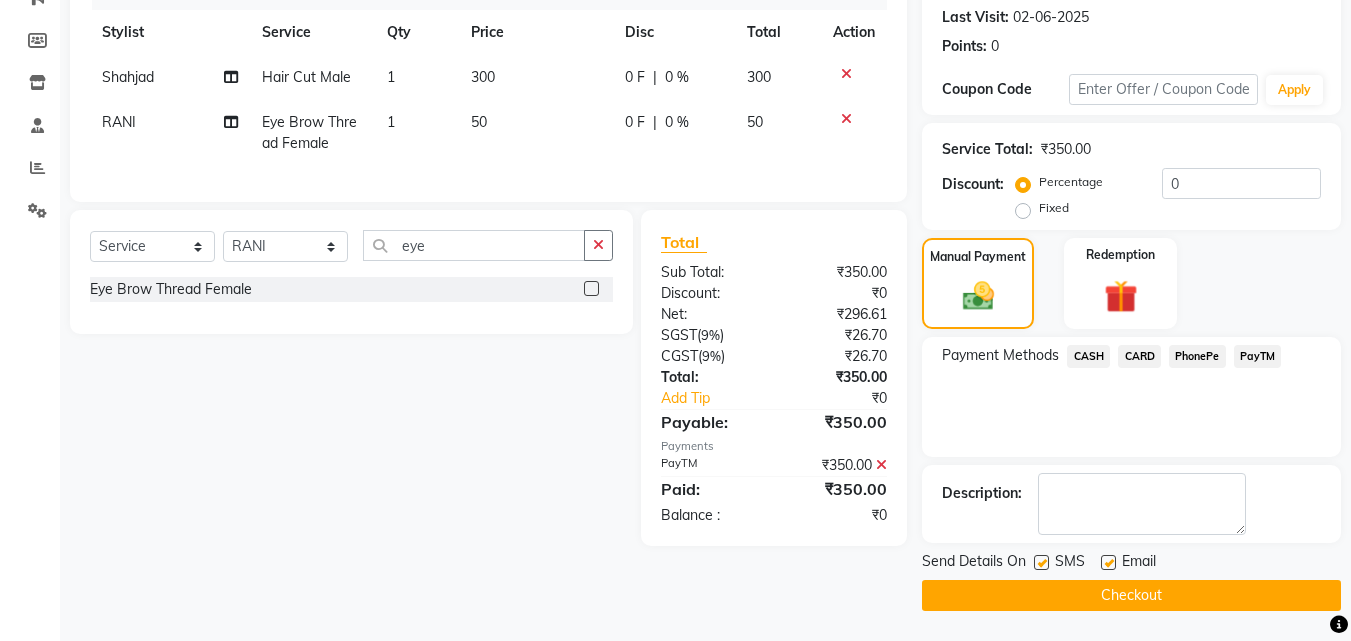 click on "Checkout" 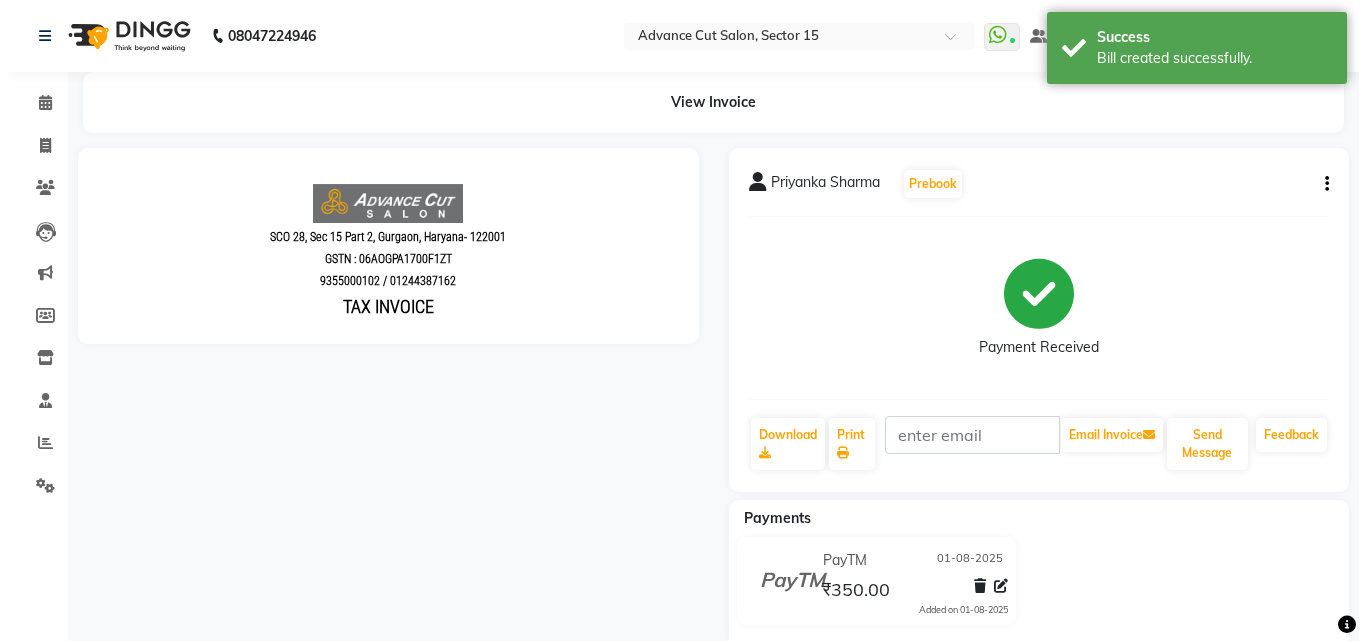 scroll, scrollTop: 0, scrollLeft: 0, axis: both 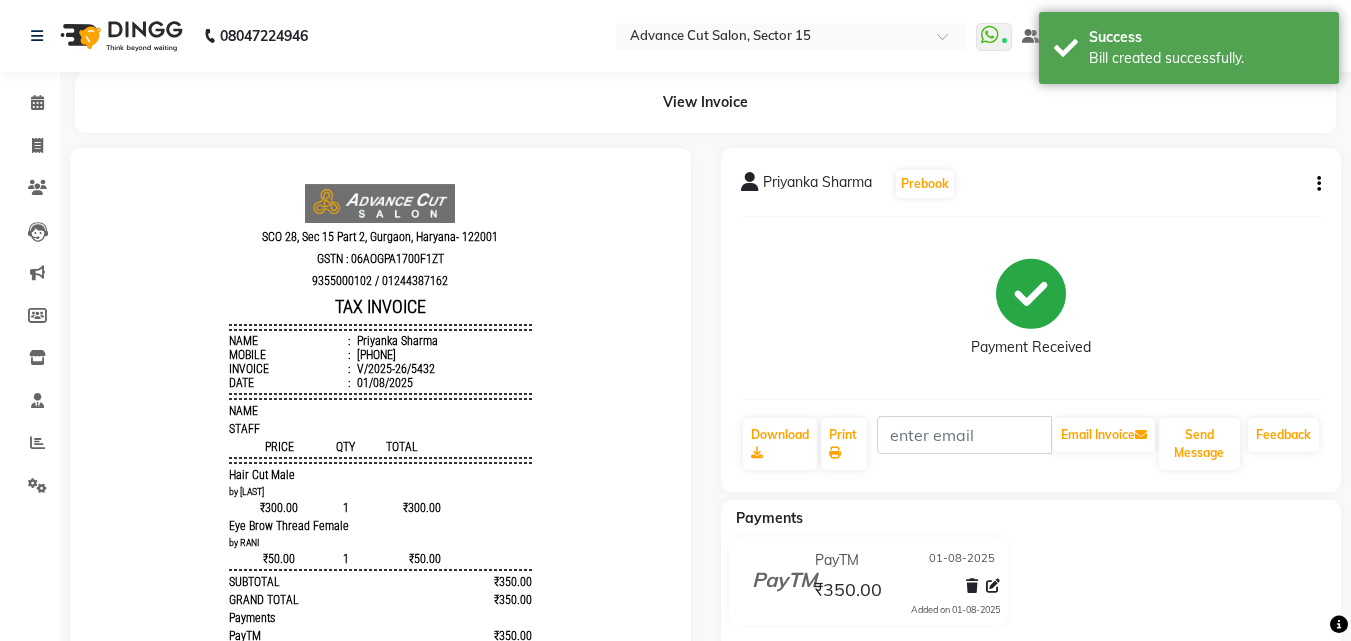 drag, startPoint x: 1282, startPoint y: 596, endPoint x: 0, endPoint y: 199, distance: 1342.063 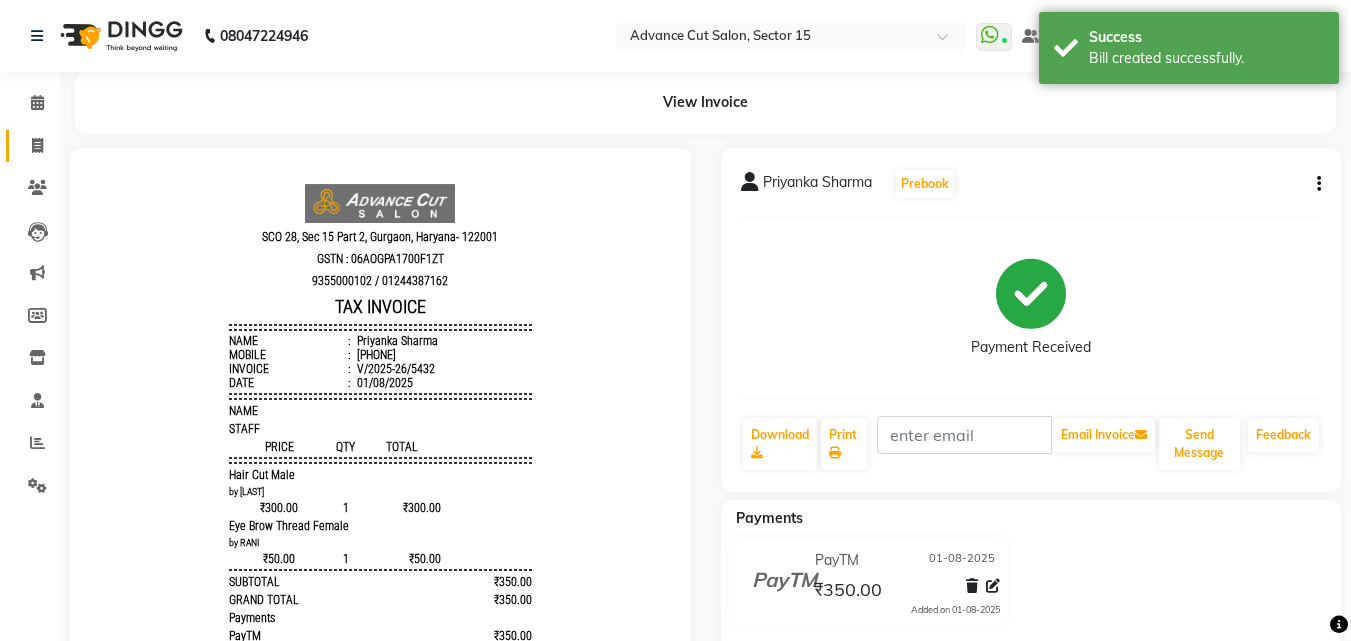 drag, startPoint x: 0, startPoint y: 199, endPoint x: 38, endPoint y: 145, distance: 66.0303 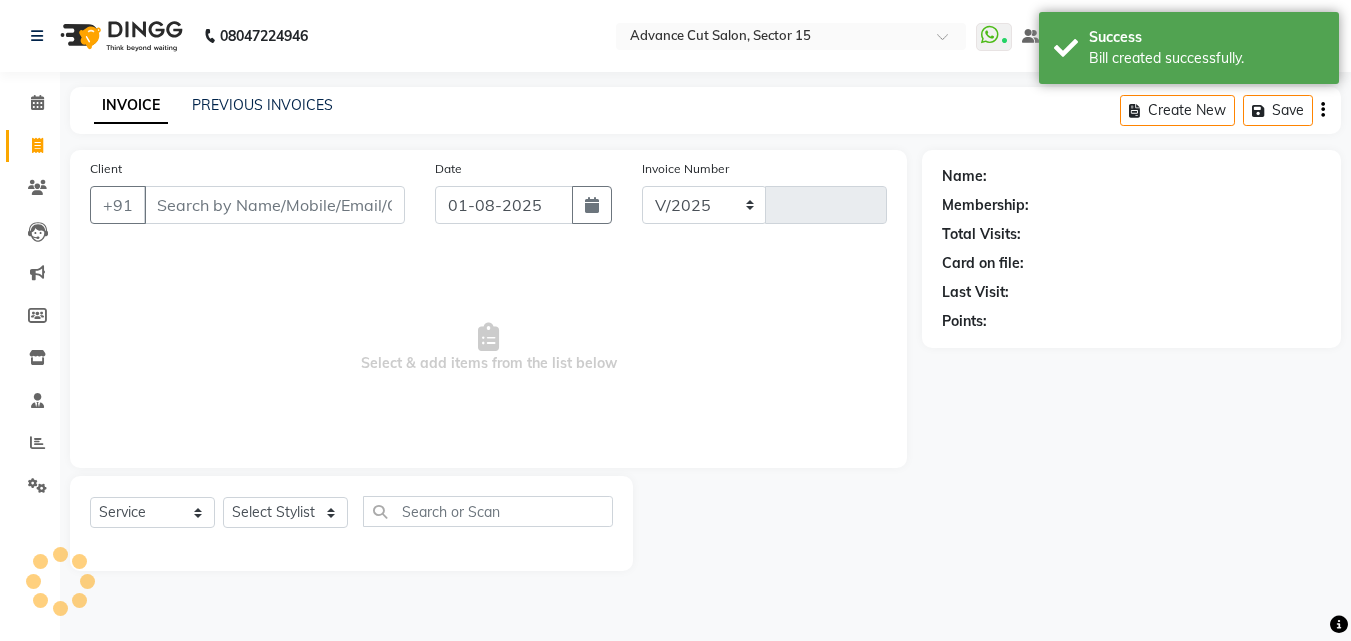 select on "6255" 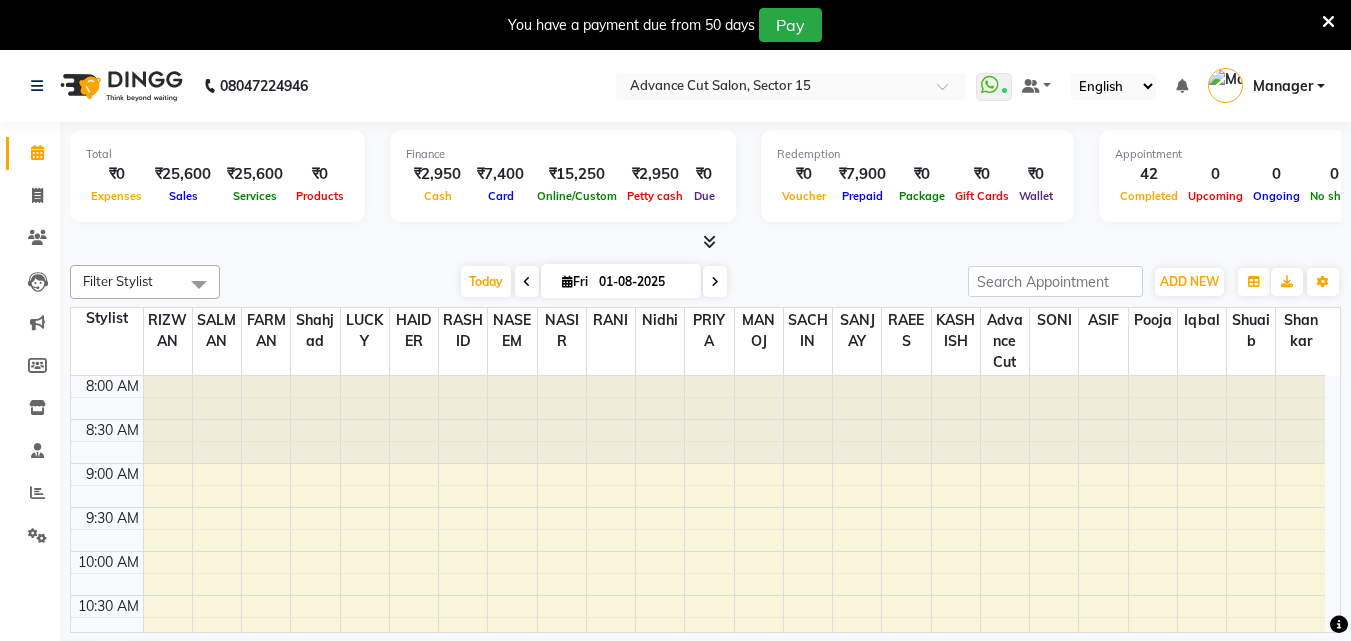 scroll, scrollTop: 0, scrollLeft: 0, axis: both 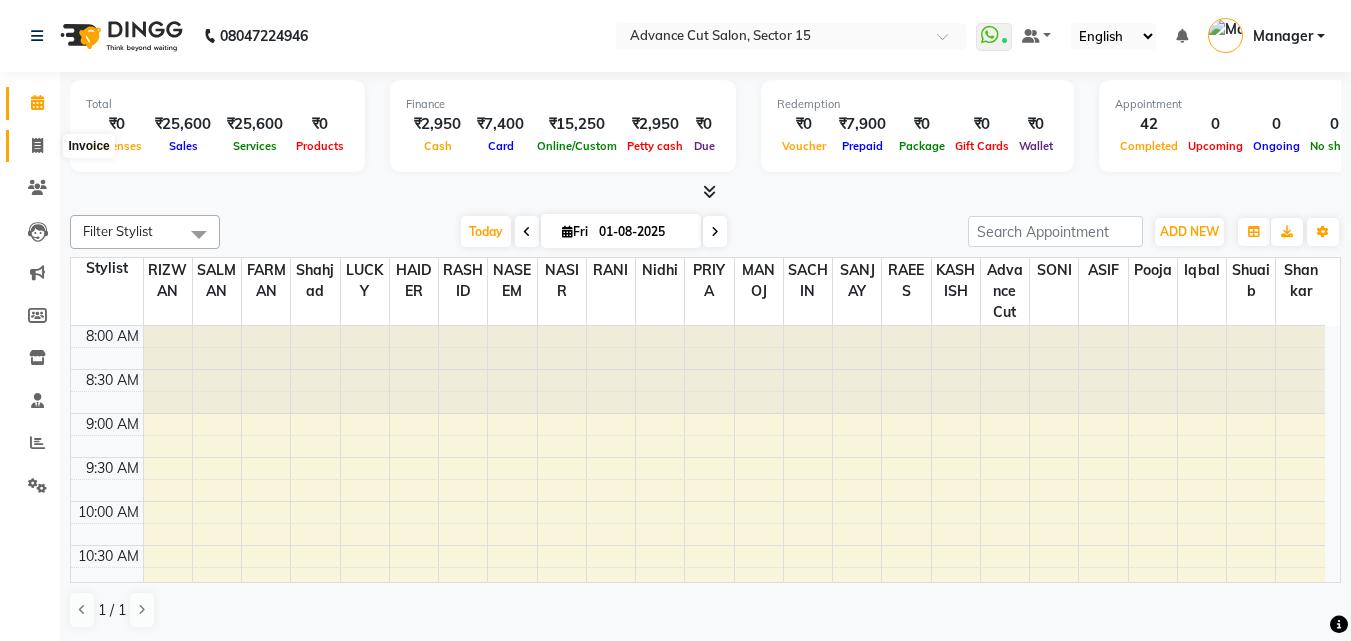 click 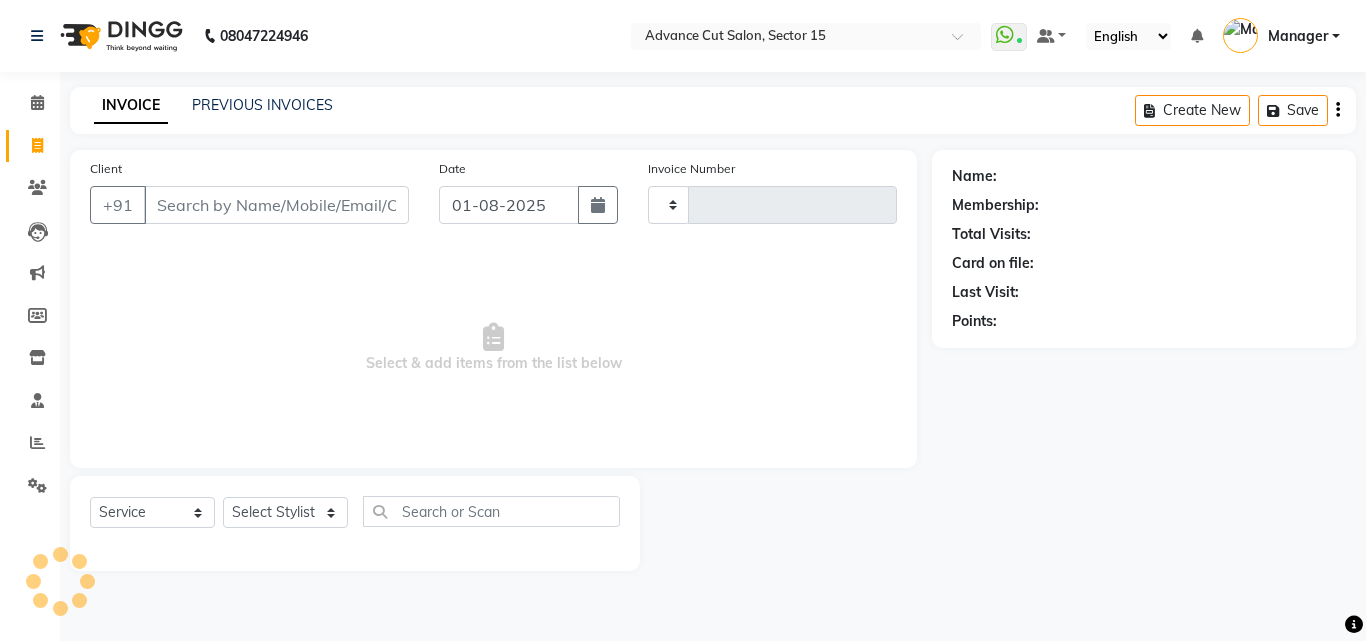 type on "5433" 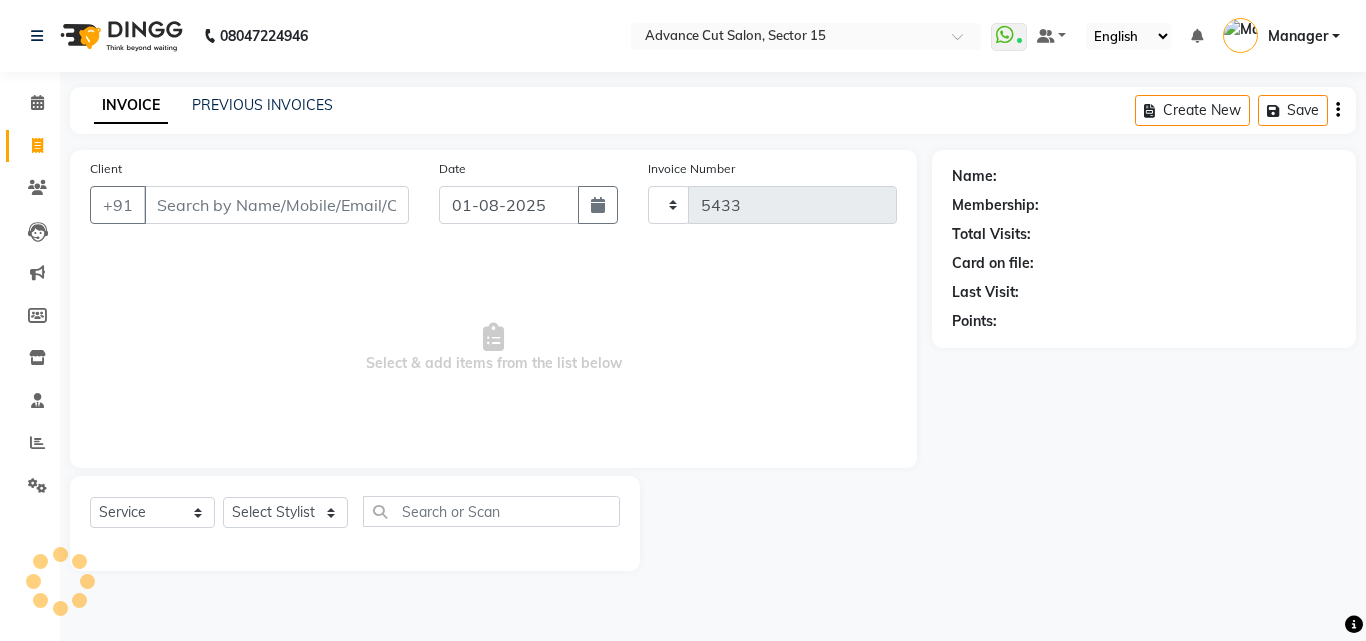 select on "6255" 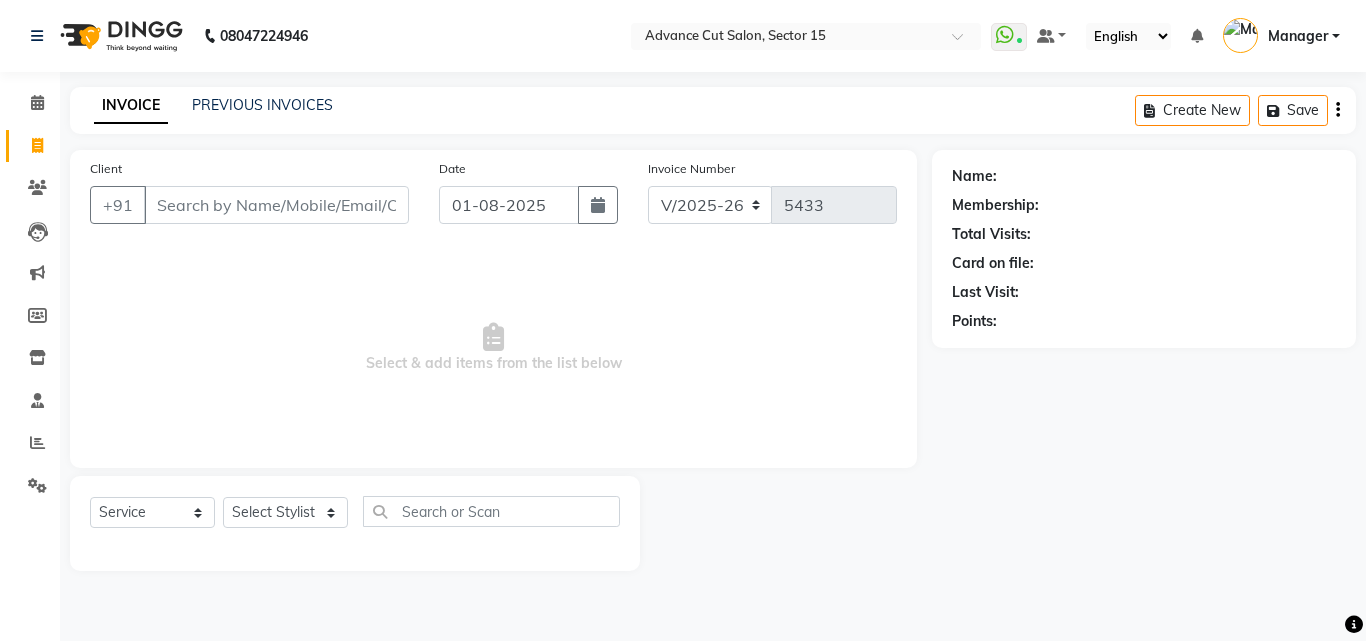 click on "INVOICE PREVIOUS INVOICES Create New   Save  Client +[PHONE] Date [DATE] Invoice Number V/2025 V/2025-26 5433  Select & add items from the list below  Select  Service  Product  Membership  Package Voucher Prepaid Gift Card  Select Stylist Advance Cut  [FIRST] [LAST] [LAST] [LAST] Manager [FIRST] [LAST] [LAST] [LAST] [LAST] [LAST] [LAST] [LAST] [LAST] [LAST] [LAST] [LAST] [LAST] [LAST] [LAST] [LAST] [LAST] [LAST] [LAST] [LAST] [LAST] [LAST] [LAST] [LAST] [LAST] Name: Membership: Total Visits: Card on file: Last Visit:  Points:" 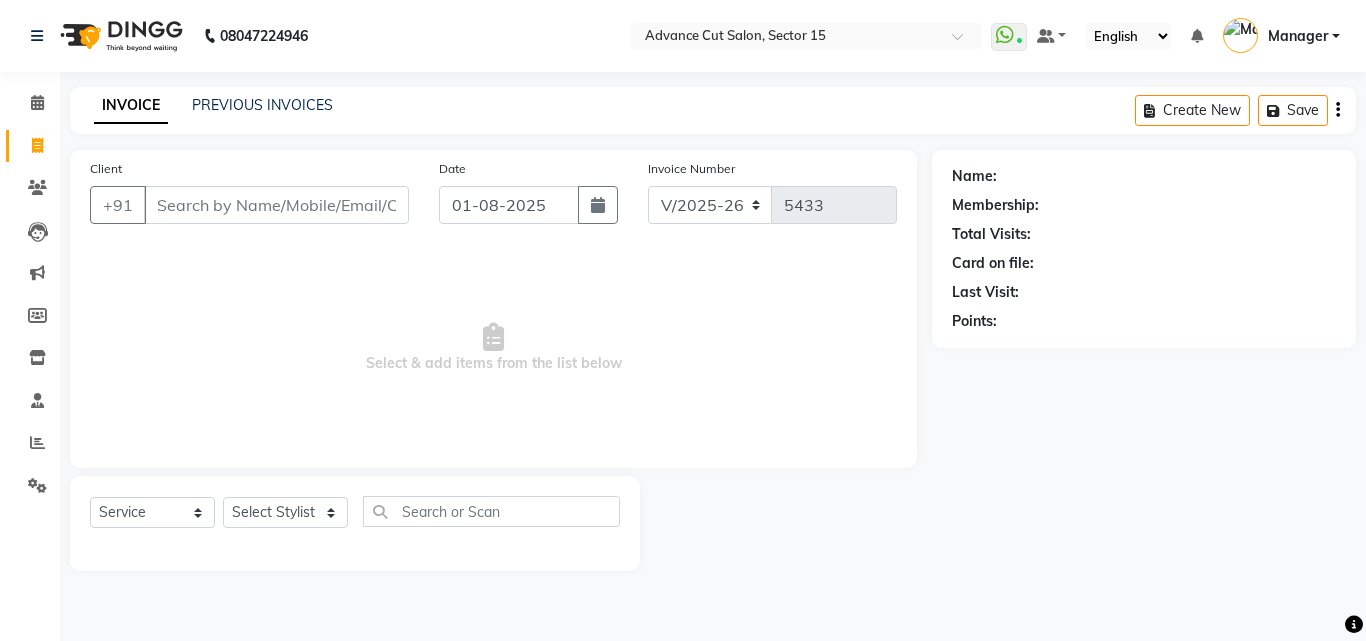 click on "[PHONE] Select Location × Advance Cut Salon, Sector 15  WhatsApp Status  ✕ Status:  Connected Most Recent Message: [DATE]     07:51 PM Recent Service Activity: [DATE]     07:57 PM Default Panel My Panel English ENGLISH Español العربية मराठी हिंदी ગુજરાતી தமிழ் 中文 Notifications nothing to show Manager Manage Profile Change Password Sign out  Version:3.15.11  ☀ Advance Cut Salon, Sector 15  Calendar  Invoice  Clients  Leads   Marketing  Members  Inventory  Staff  Reports  Settings Completed InProgress Upcoming Dropped Tentative Check-In Confirm Bookings Generate Report Segments Page Builder INVOICE PREVIOUS INVOICES Create New   Save  Client +[PHONE] Date [DATE] Invoice Number V/2025 V/2025-26 5433  Select & add items from the list below  Select  Service  Product  Membership  Package Voucher Prepaid Gift Card  Select Stylist Advance Cut  [FIRST] [LAST] [LAST] [LAST] Manager [FIRST] [LAST] [LAST] [LAST] [LAST] [LAST] [LAST] [LAST] [LAST] [LAST] [LAST] [LAST] [LAST] [LAST] [LAST] [LAST] [LAST] [LAST] [LAST] [LAST] [LAST] [LAST] [LAST] [LAST] [LAST] Name: Membership: Total Visits: Card on file: Last Visit:  Points:" at bounding box center [683, 320] 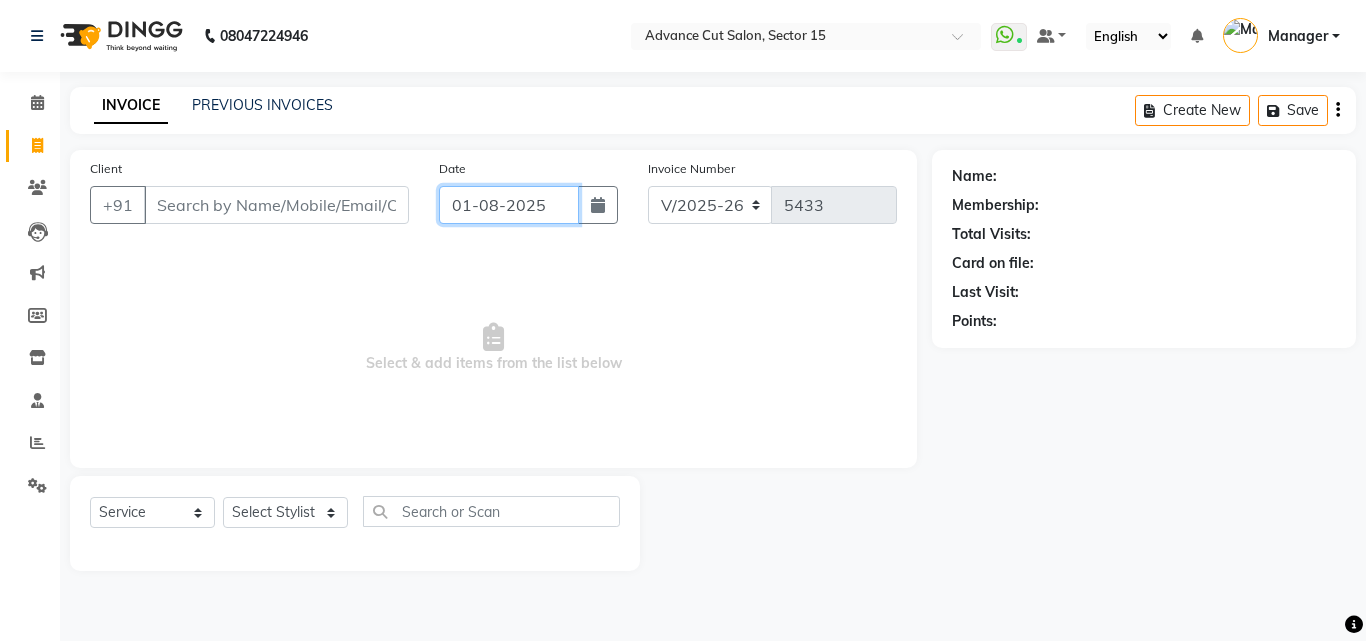drag, startPoint x: 858, startPoint y: 80, endPoint x: 557, endPoint y: 199, distance: 323.6696 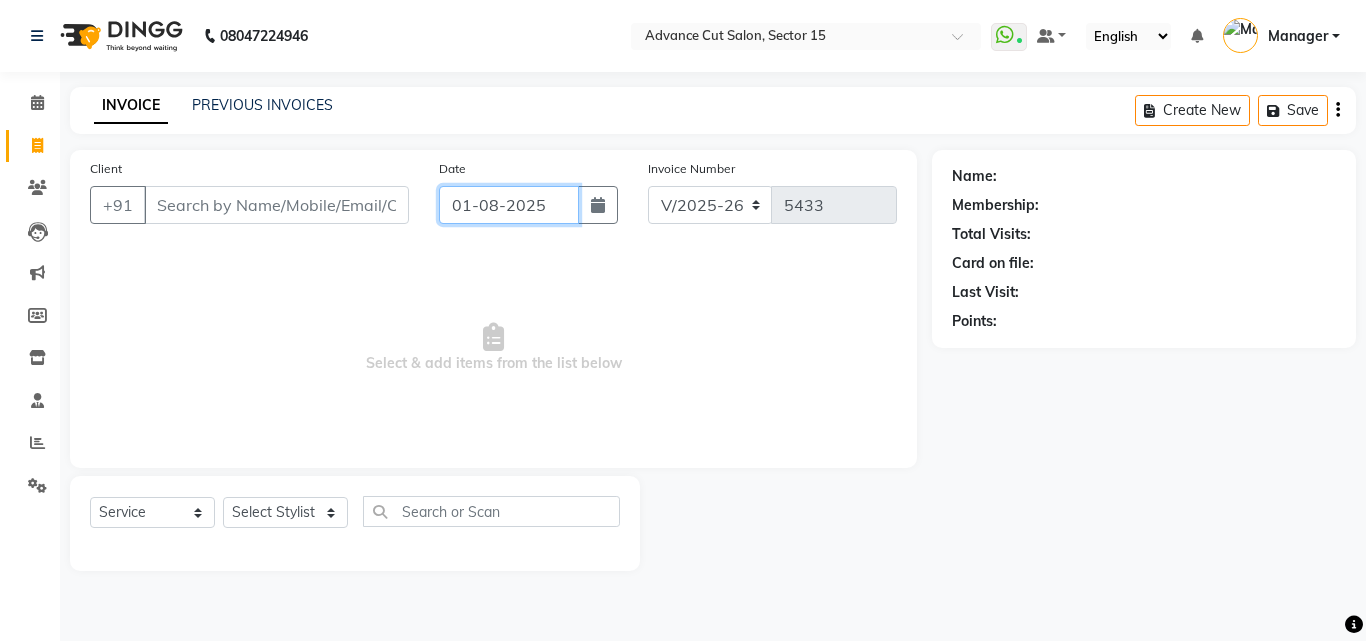 select on "8" 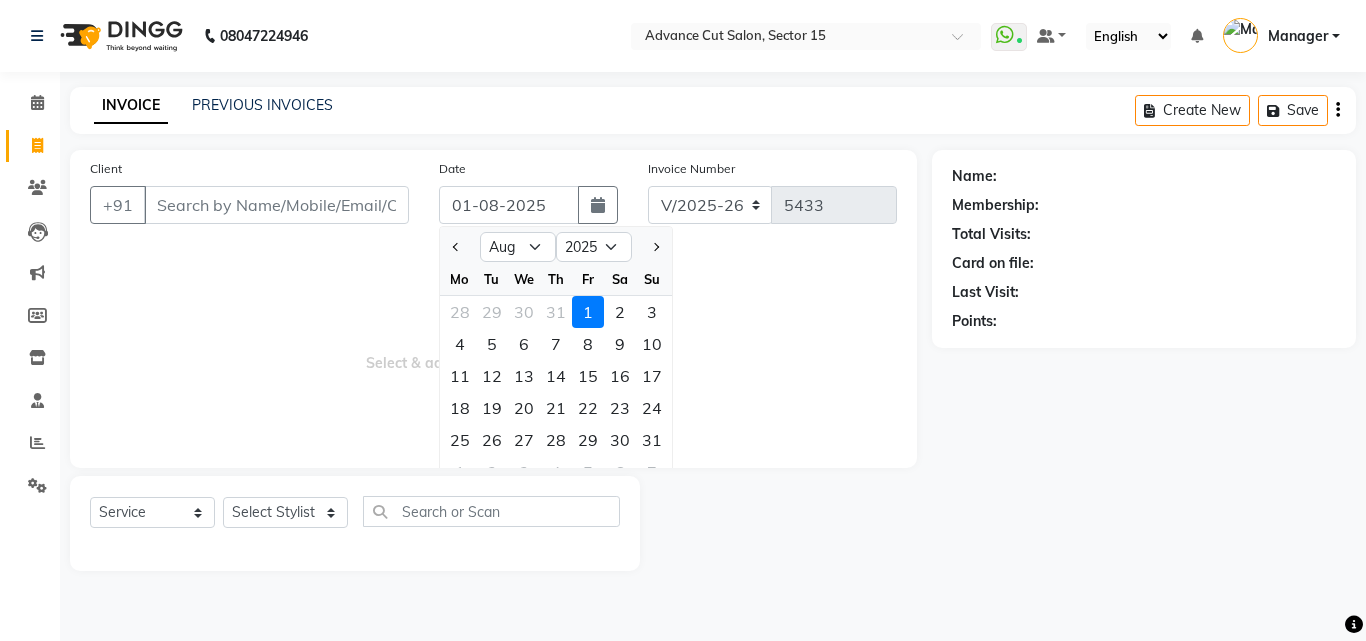 drag, startPoint x: 1172, startPoint y: 208, endPoint x: 1304, endPoint y: 372, distance: 210.52316 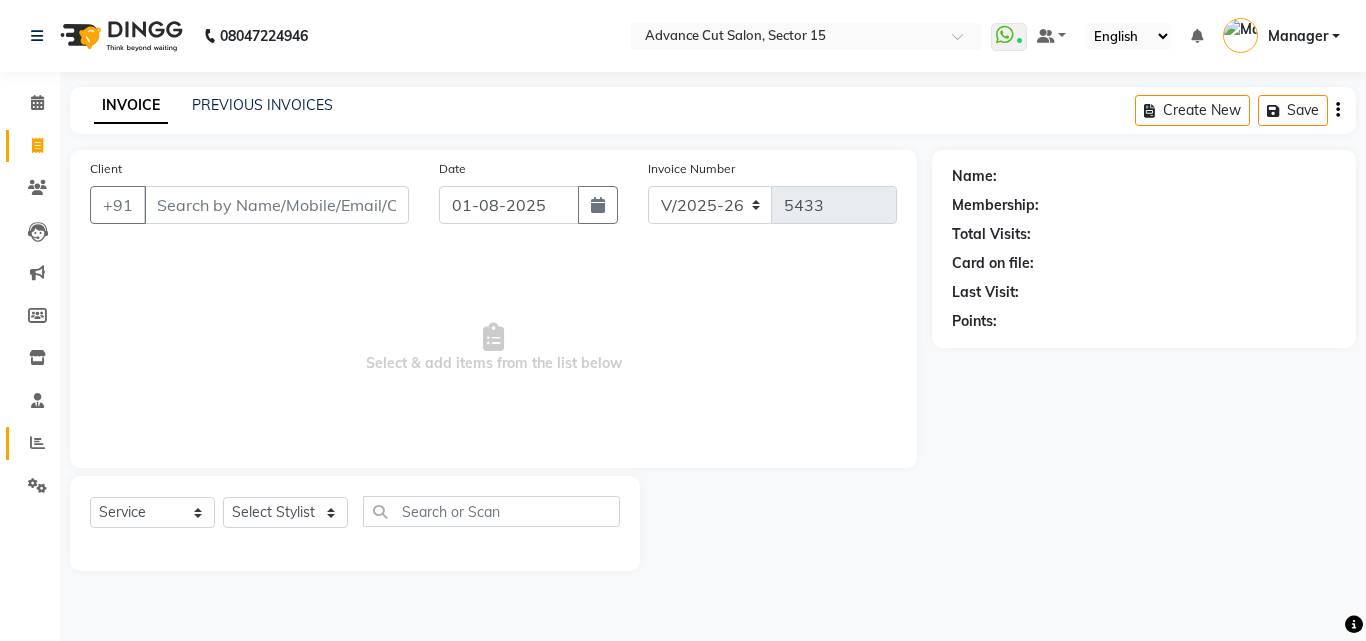 drag, startPoint x: 424, startPoint y: 456, endPoint x: 11, endPoint y: 459, distance: 413.0109 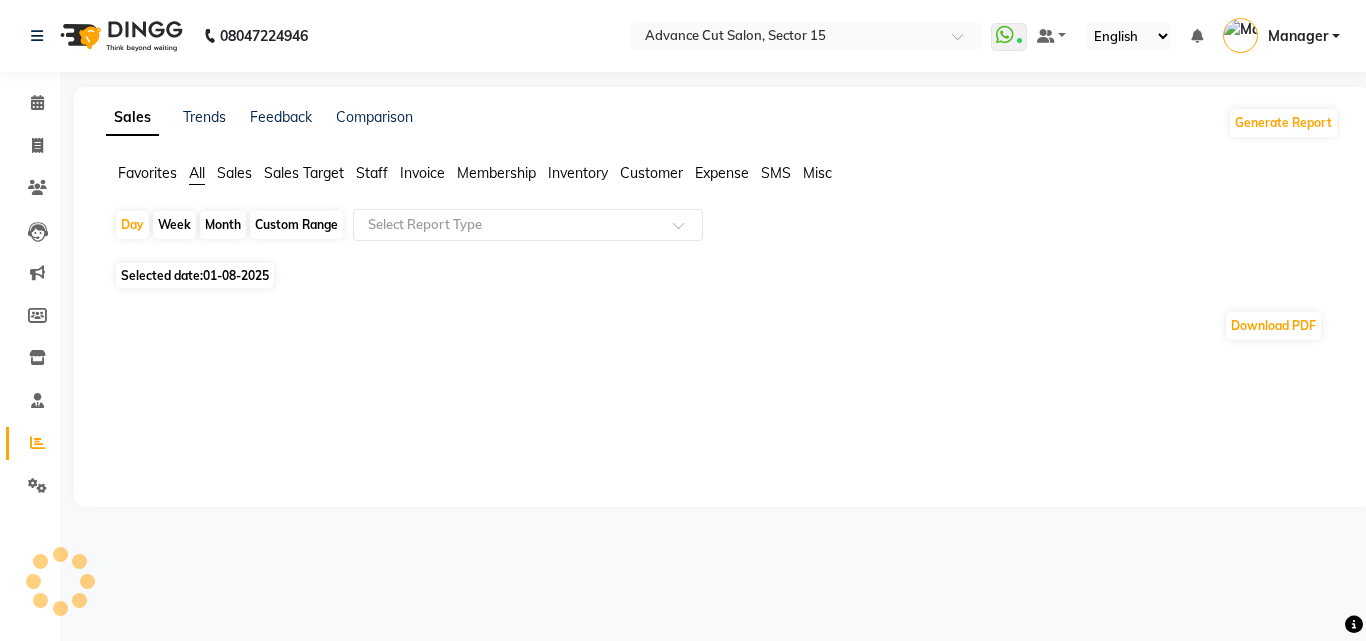 click on "Reports" 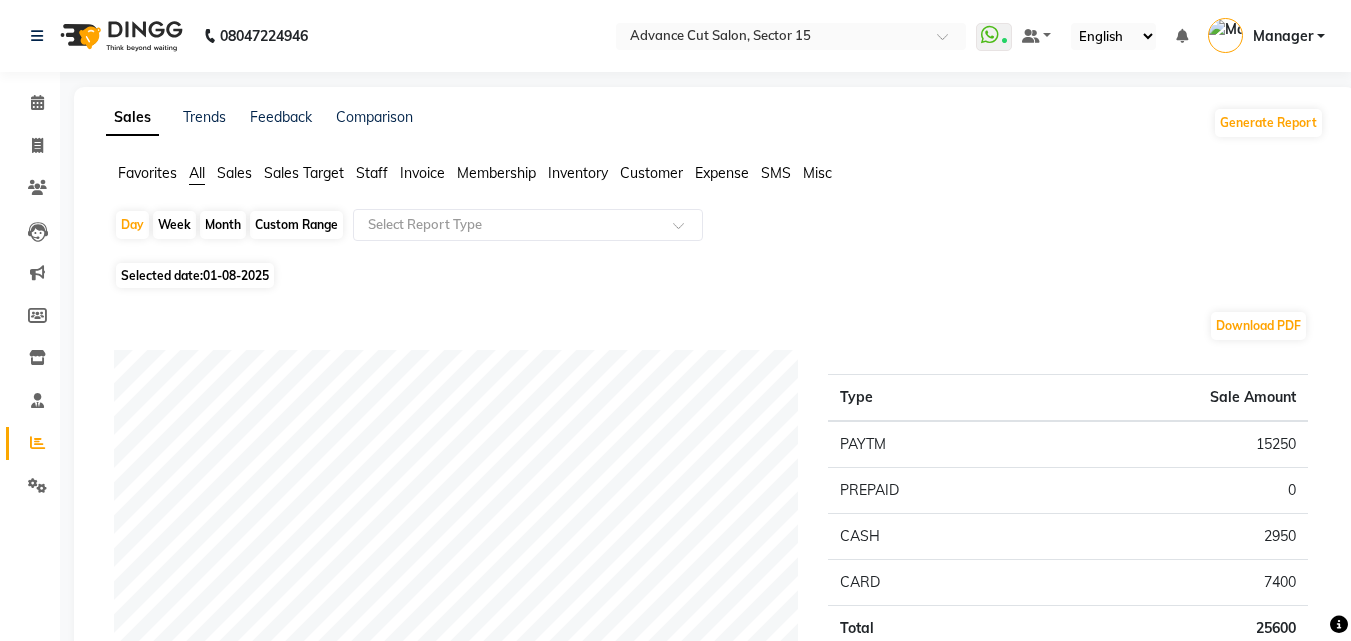 click on "Reports" 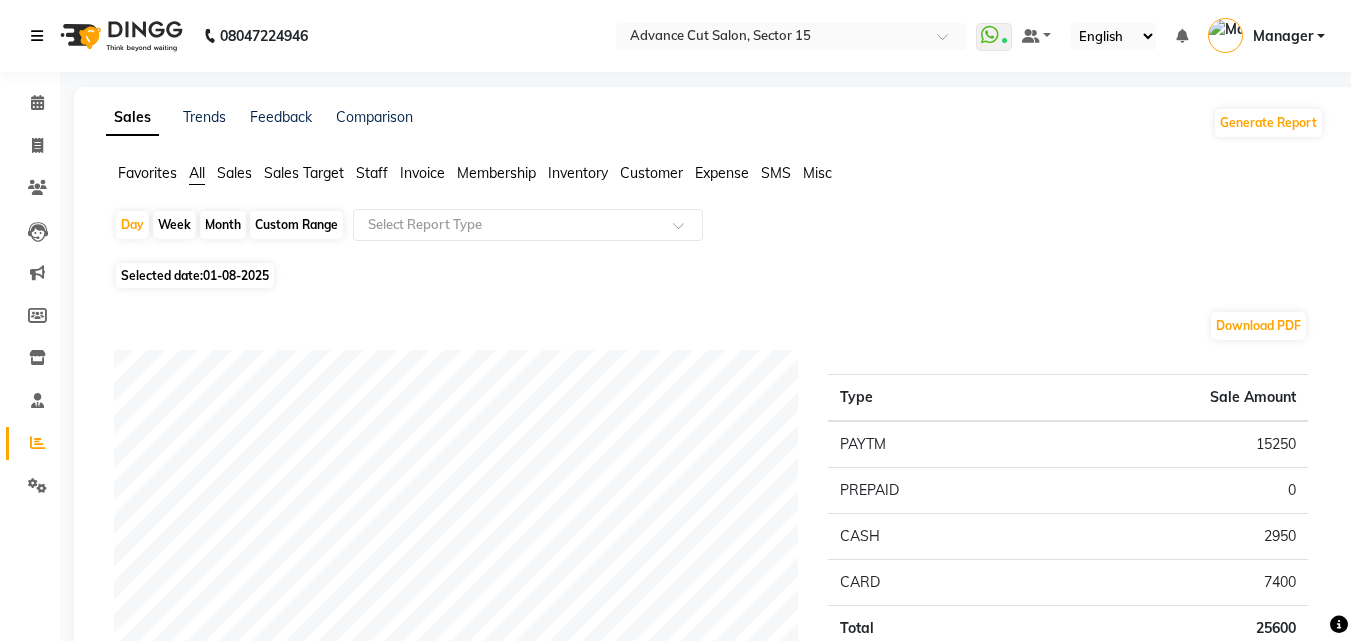 drag, startPoint x: 13, startPoint y: 137, endPoint x: 39, endPoint y: 37, distance: 103.32473 